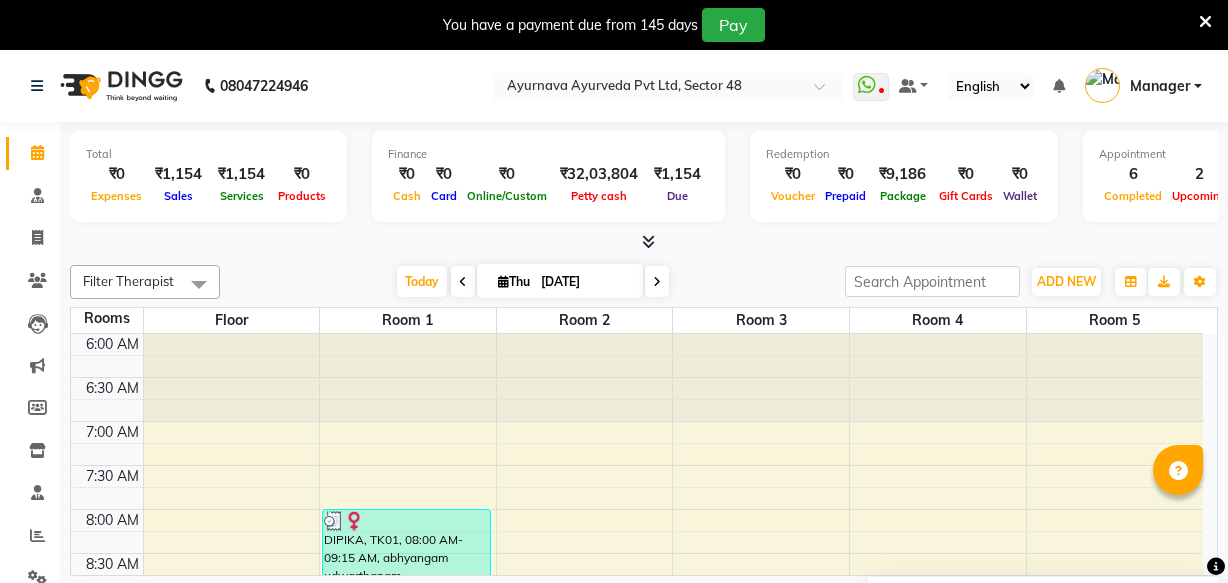 scroll, scrollTop: 0, scrollLeft: 0, axis: both 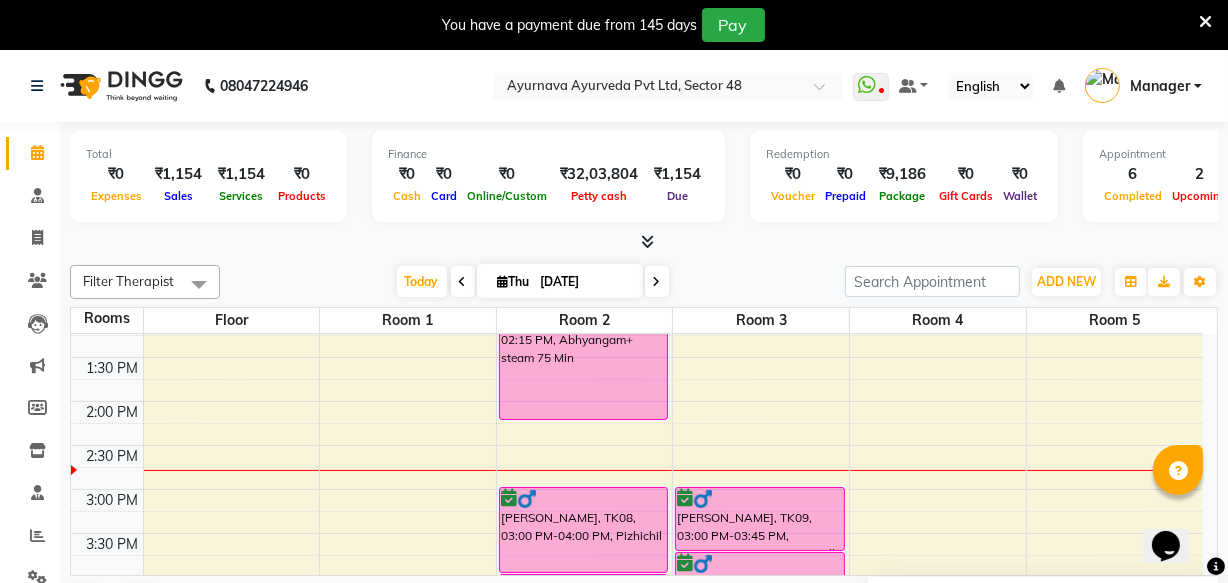 click on "You have a payment due from 145 days   Pay" at bounding box center (614, 25) 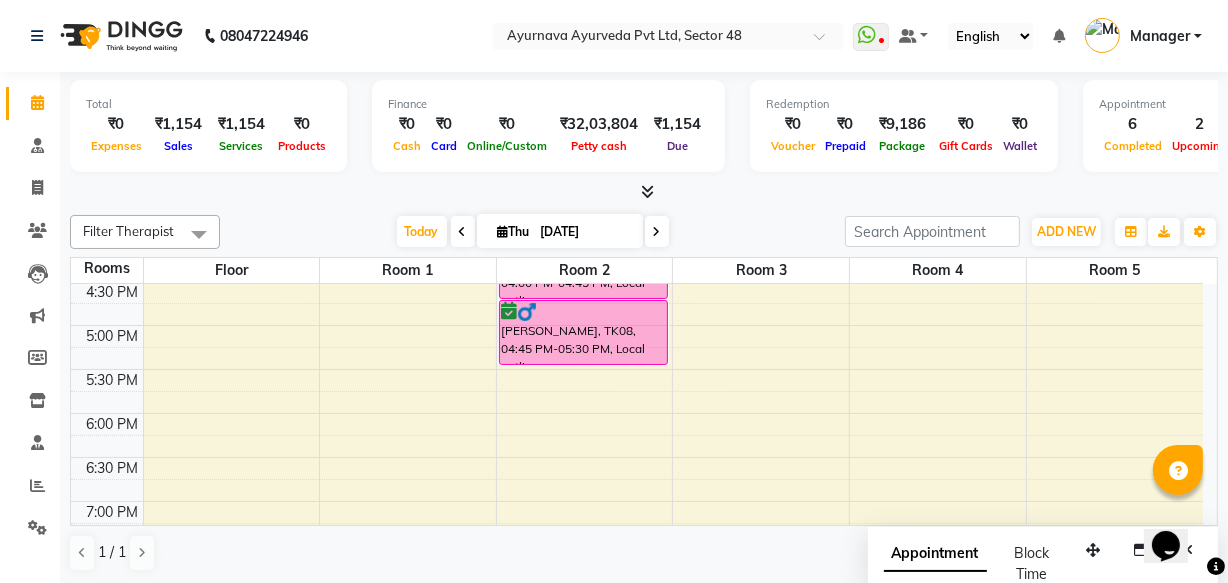scroll, scrollTop: 1000, scrollLeft: 0, axis: vertical 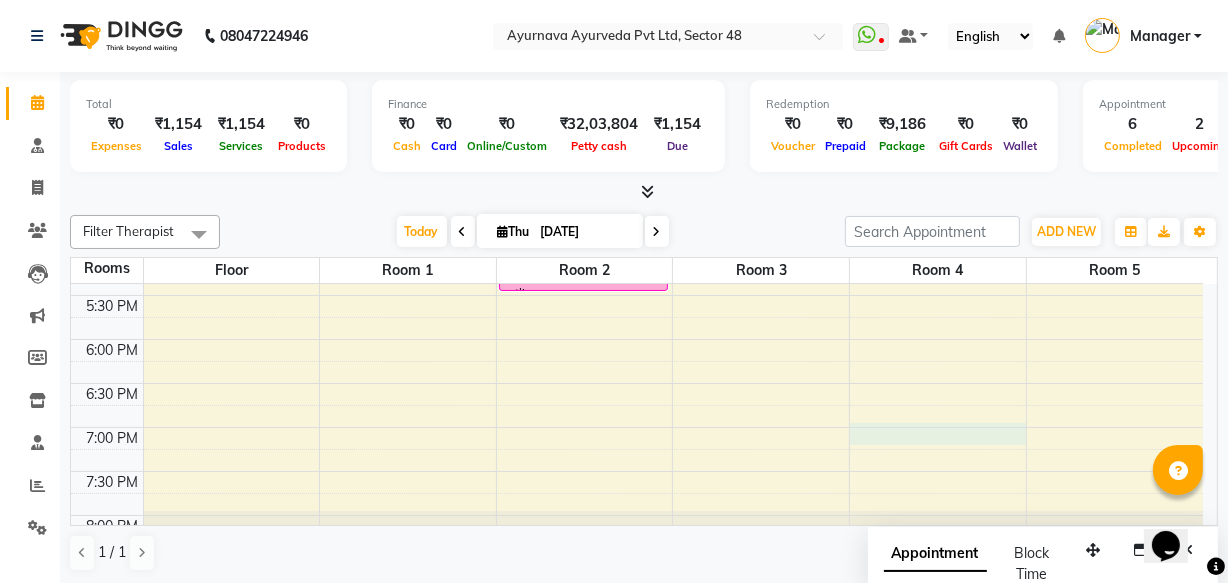 click on "6:00 AM 6:30 AM 7:00 AM 7:30 AM 8:00 AM 8:30 AM 9:00 AM 9:30 AM 10:00 AM 10:30 AM 11:00 AM 11:30 AM 12:00 PM 12:30 PM 1:00 PM 1:30 PM 2:00 PM 2:30 PM 3:00 PM 3:30 PM 4:00 PM 4:30 PM 5:00 PM 5:30 PM 6:00 PM 6:30 PM 7:00 PM 7:30 PM 8:00 PM 8:30 PM     DIPIKA, TK01, 08:00 AM-09:15 AM, abhyangam udwarthanam     [PERSON_NAME], TK03, 11:30 AM-12:15 PM, Pichu (large)     [PERSON_NAME], TK03, 12:15 PM-01:00 PM, Local potli     [PERSON_NAME], TK04, 09:00 AM-10:15 AM, Abhyangampotli massag     [PERSON_NAME], TK04, 10:15 AM-10:30 AM, matra vasti     [PERSON_NAME], TK02, 11:00 AM-12:15 PM, Abhyangampotli massag     MUKESH, TK07, 01:00 PM-02:15 PM, Abhyangam+ steam 75 [PERSON_NAME], TK08, 03:00 PM-04:00 PM, Pizhichil     [PERSON_NAME], TK08, 04:00 PM-04:45 PM, Local potli     [PERSON_NAME], TK08, 04:45 PM-05:30 PM, Local potli     [PERSON_NAME], TK05, 11:00 AM-12:00 PM, ABHYANGAM WITH STEAM      [PERSON_NAME], TK09, 03:00 PM-03:45 PM, Pichu(small)     [GEOGRAPHIC_DATA], TK09, 03:45 PM-04:30 PM, Local potli" at bounding box center [637, -57] 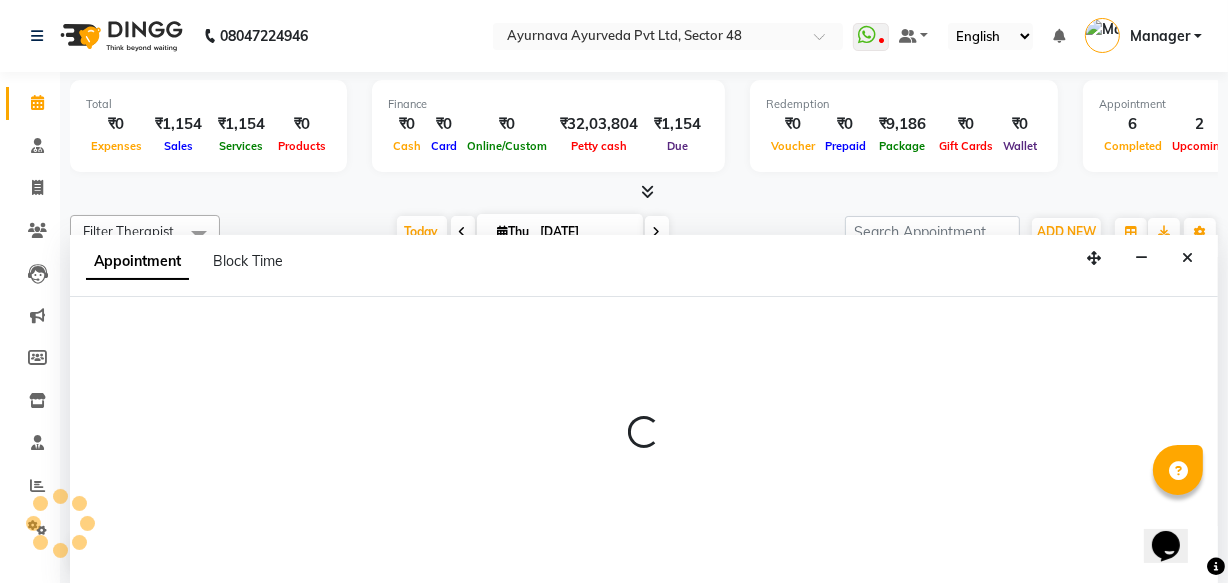 scroll, scrollTop: 0, scrollLeft: 0, axis: both 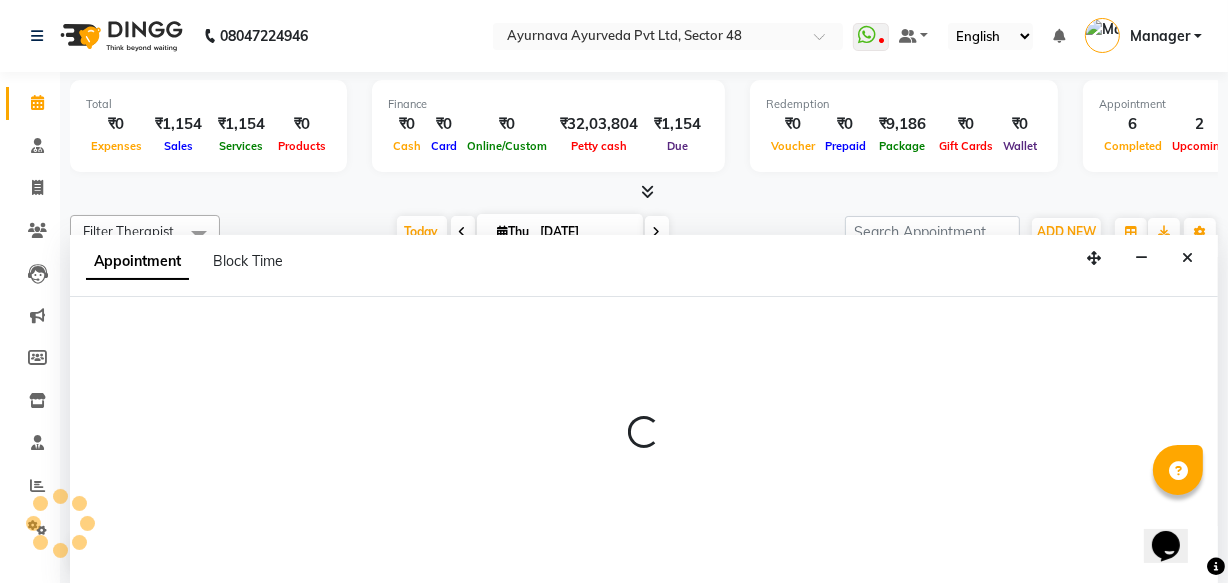 select on "1140" 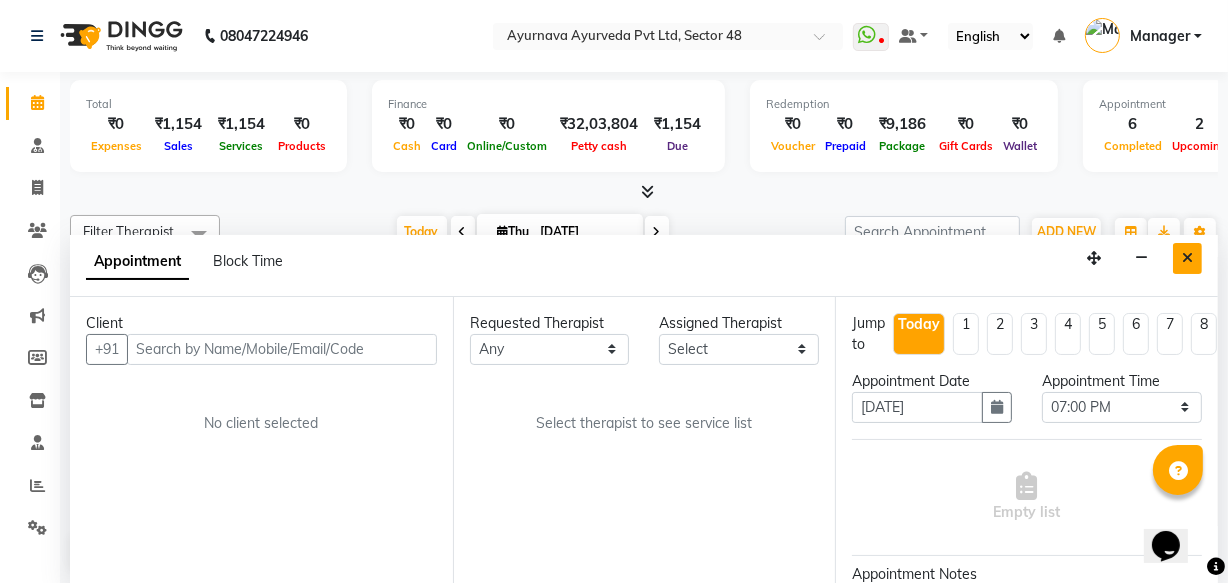 click at bounding box center [1187, 258] 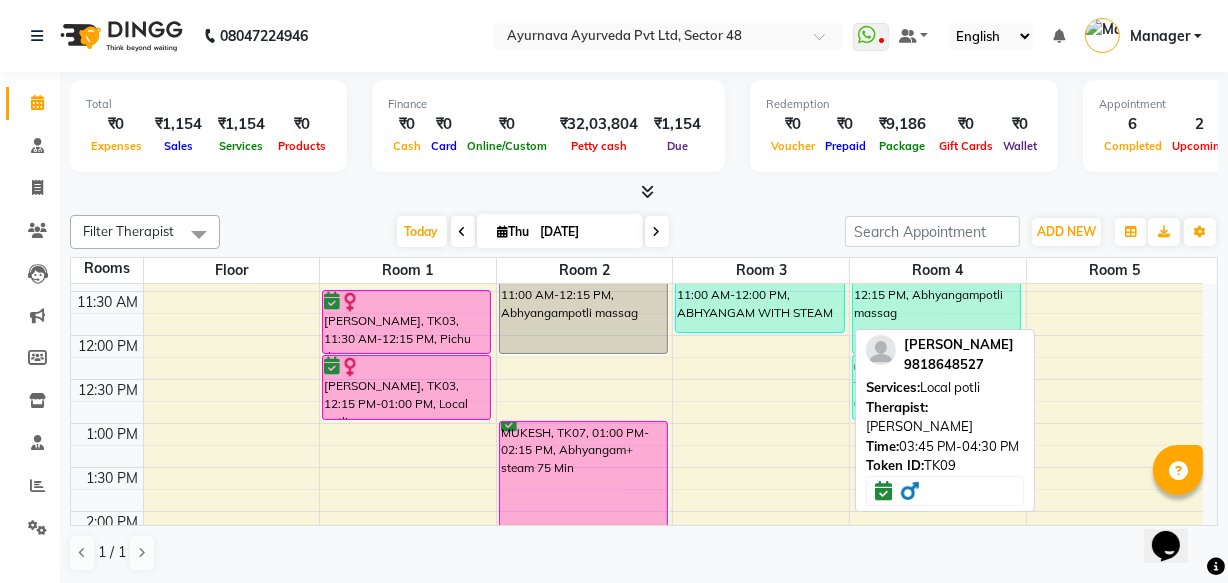 scroll, scrollTop: 454, scrollLeft: 0, axis: vertical 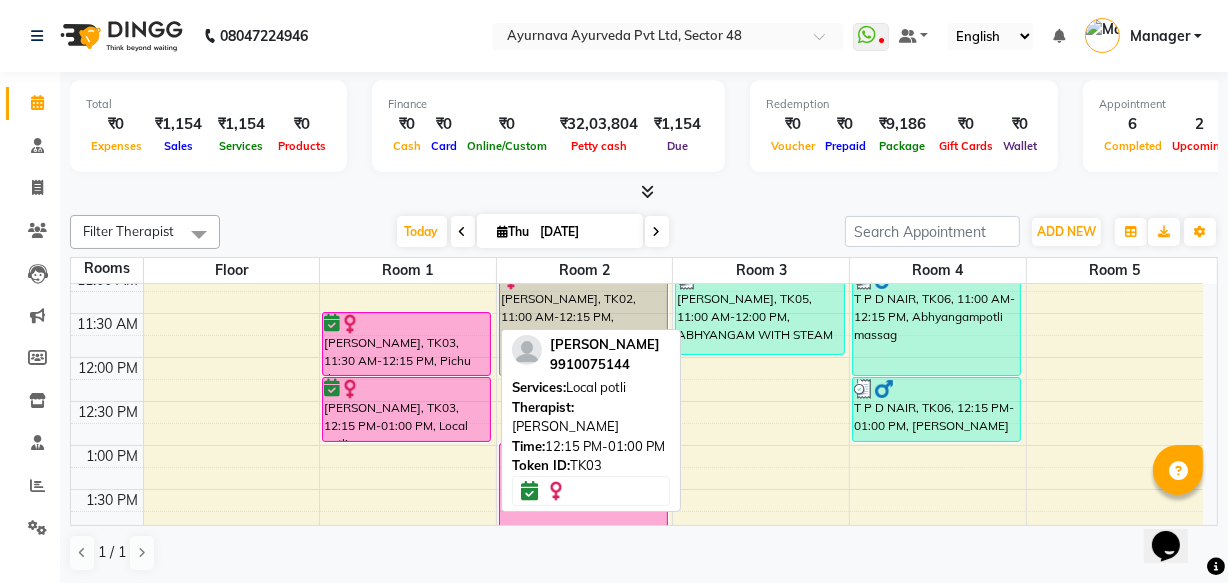 click at bounding box center [350, 389] 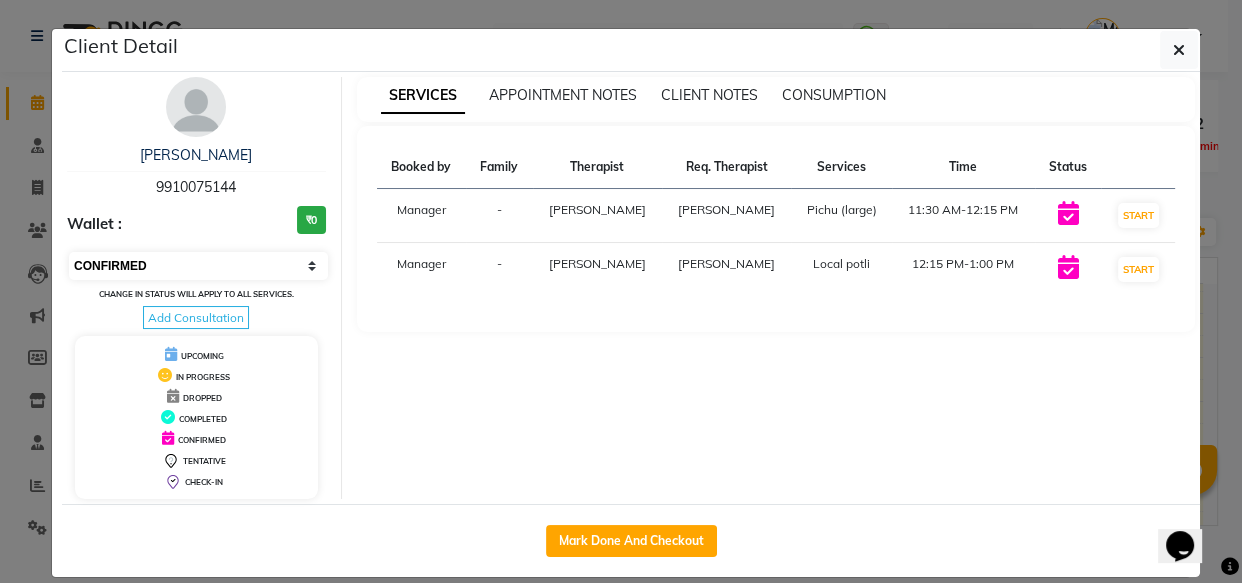 click on "Select IN SERVICE CONFIRMED TENTATIVE CHECK IN MARK DONE DROPPED UPCOMING" at bounding box center [198, 266] 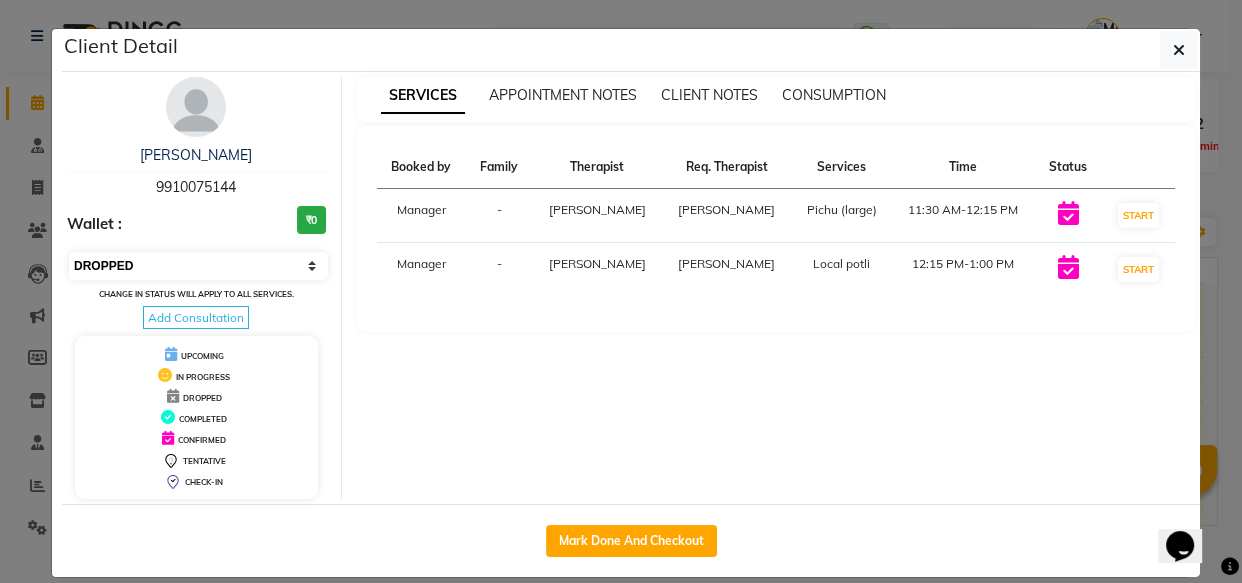click on "Select IN SERVICE CONFIRMED TENTATIVE CHECK IN MARK DONE DROPPED UPCOMING" at bounding box center (198, 266) 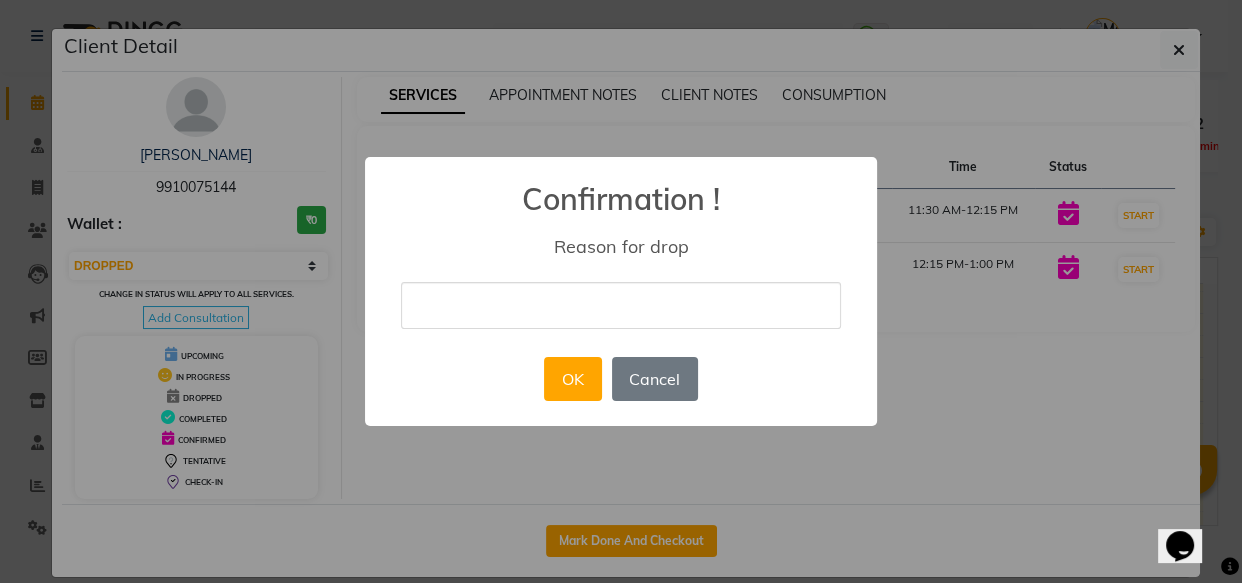 click at bounding box center [621, 305] 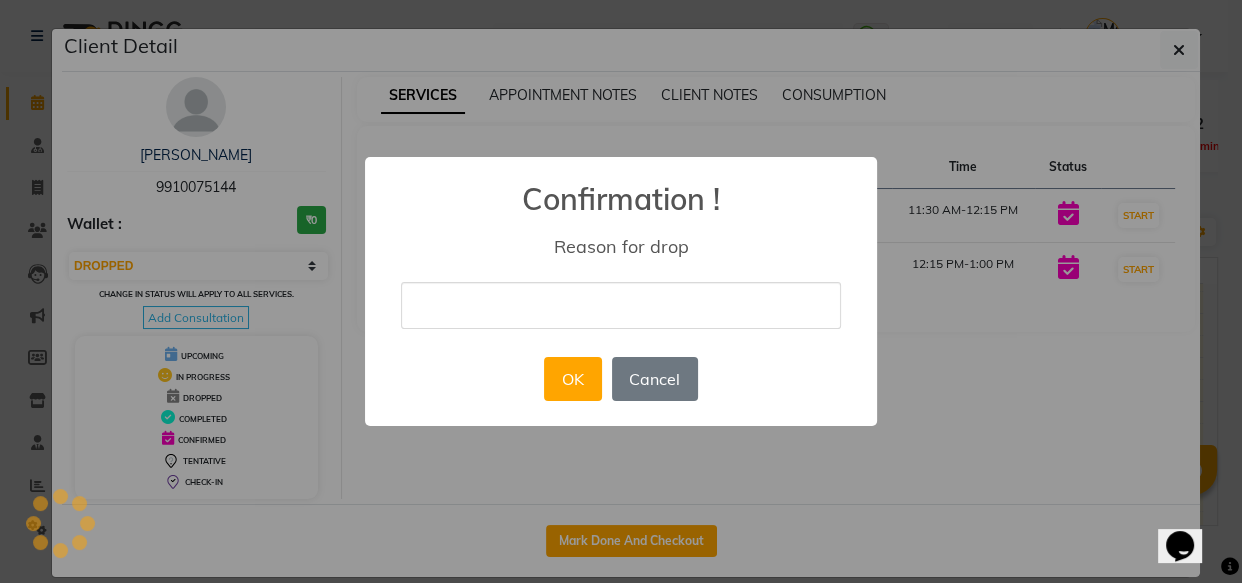 type on "Busy" 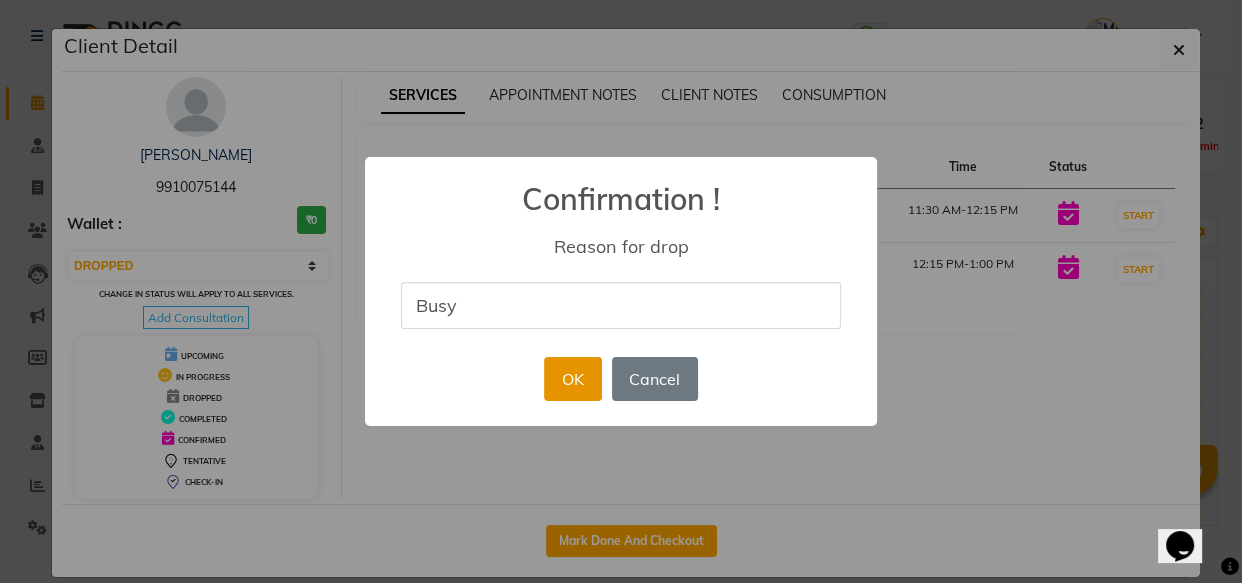 click on "OK" at bounding box center [572, 379] 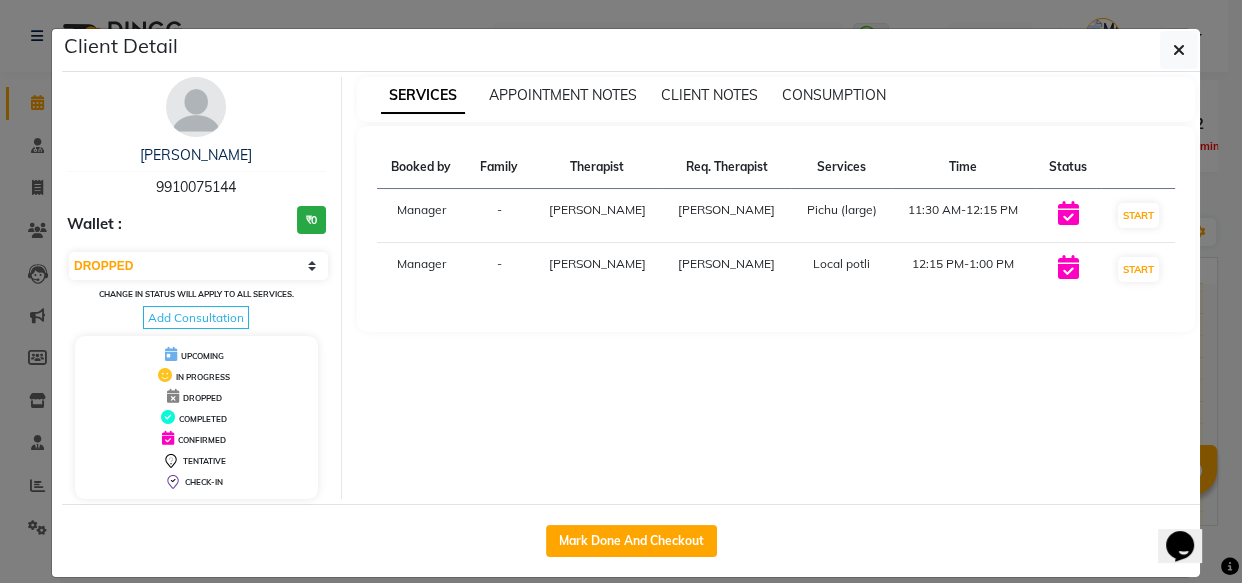 select on "select" 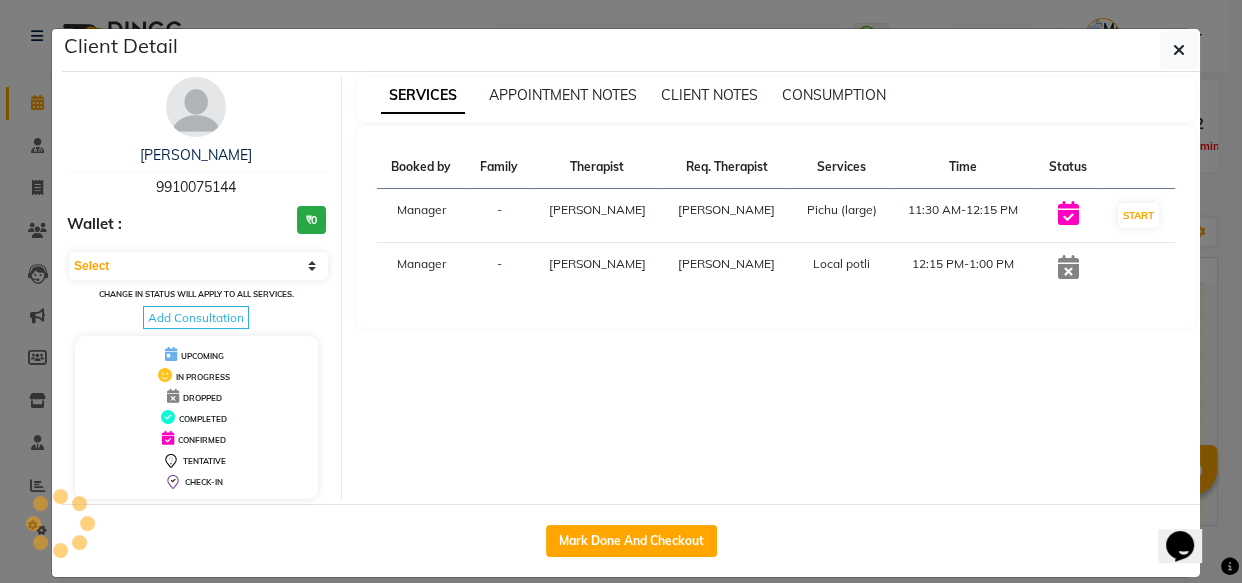 click on "Client Detail  [PERSON_NAME]   9910075144 Wallet : ₹0 Select IN SERVICE CONFIRMED TENTATIVE CHECK IN MARK DONE DROPPED UPCOMING Change in status will apply to all services. Add Consultation UPCOMING IN PROGRESS DROPPED COMPLETED CONFIRMED TENTATIVE CHECK-IN SERVICES APPOINTMENT NOTES CLIENT NOTES CONSUMPTION Booked by Family Therapist Req. Therapist Services Time Status  Manager  - [PERSON_NAME] [PERSON_NAME]  Pichu (large)   11:30 AM-12:15 PM   START   Manager  - [PERSON_NAME] [PERSON_NAME]  Local potli   12:15 PM-1:00 PM   Mark Done And Checkout" 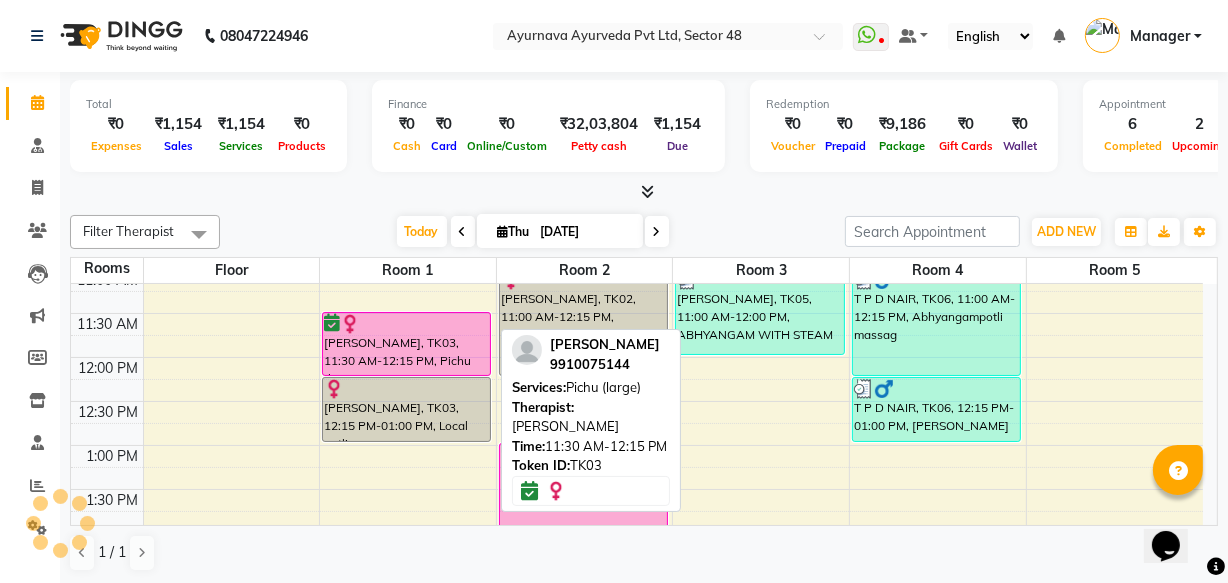 click at bounding box center (406, 324) 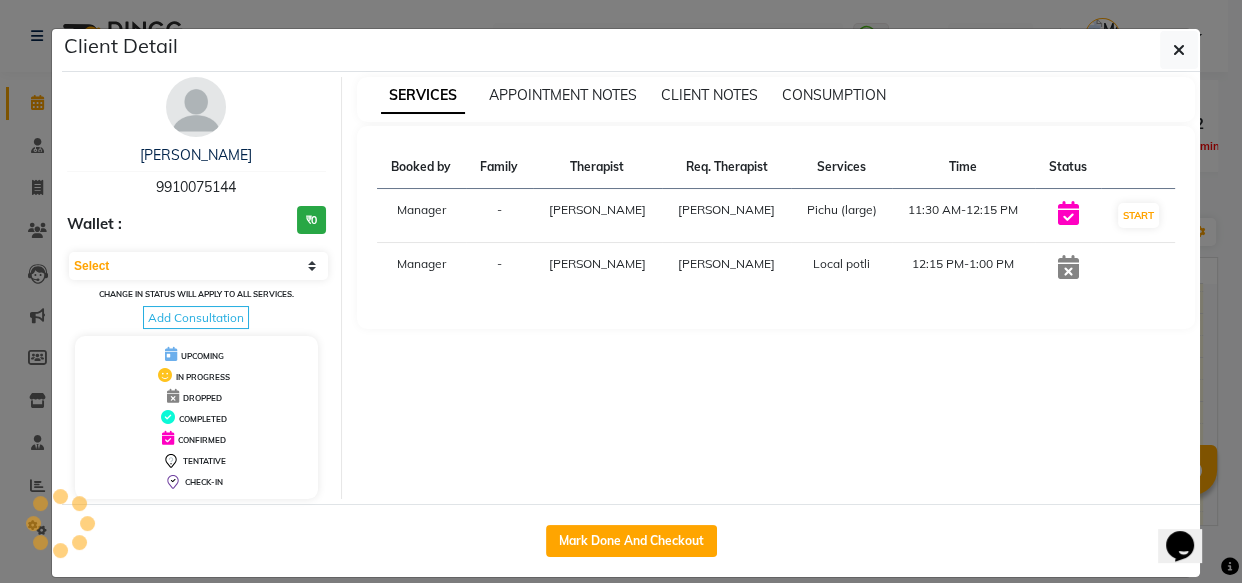 click on "Client Detail  [PERSON_NAME]   9910075144 Wallet : ₹0 Select IN SERVICE CONFIRMED TENTATIVE CHECK IN MARK DONE DROPPED UPCOMING Change in status will apply to all services. Add Consultation UPCOMING IN PROGRESS DROPPED COMPLETED CONFIRMED TENTATIVE CHECK-IN SERVICES APPOINTMENT NOTES CLIENT NOTES CONSUMPTION Booked by Family Therapist Req. Therapist Services Time Status  Manager  - [PERSON_NAME] [PERSON_NAME]  Pichu (large)   11:30 AM-12:15 PM   START   Manager  - [PERSON_NAME] [PERSON_NAME]  Local potli   12:15 PM-1:00 PM   Mark Done And Checkout" 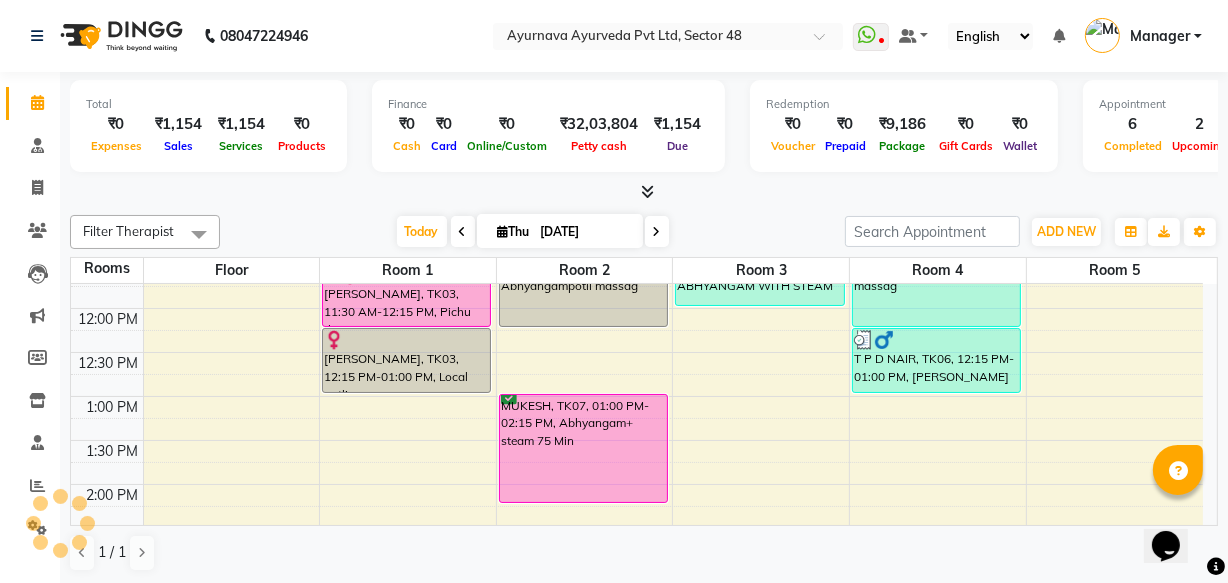 scroll, scrollTop: 545, scrollLeft: 0, axis: vertical 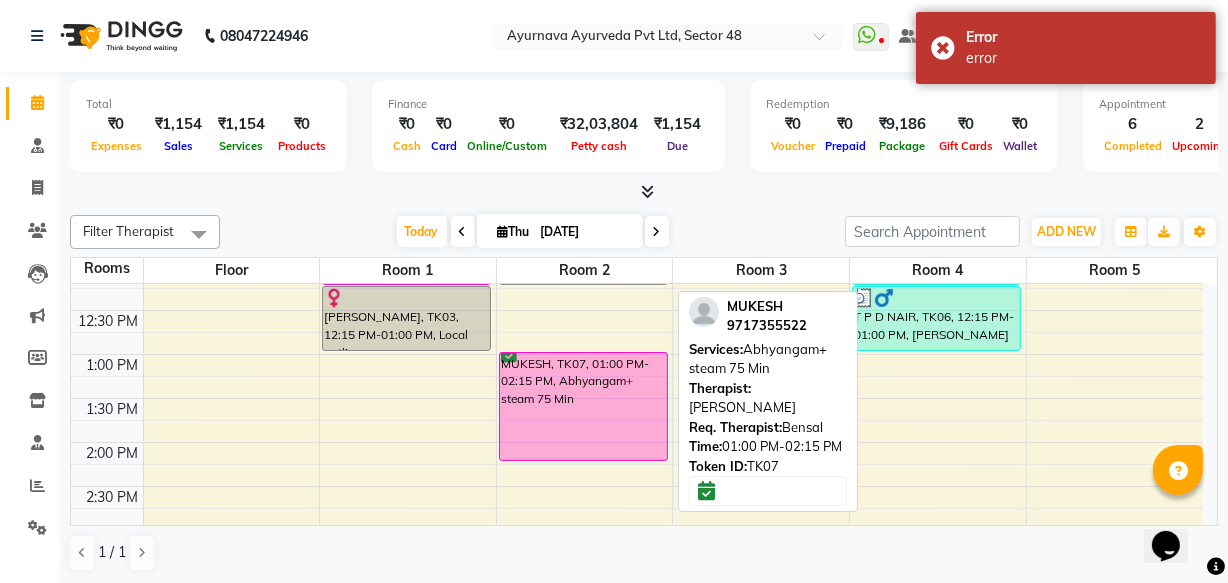 click on "MUKESH, TK07, 01:00 PM-02:15 PM, Abhyangam+ steam 75 Min" at bounding box center (583, 406) 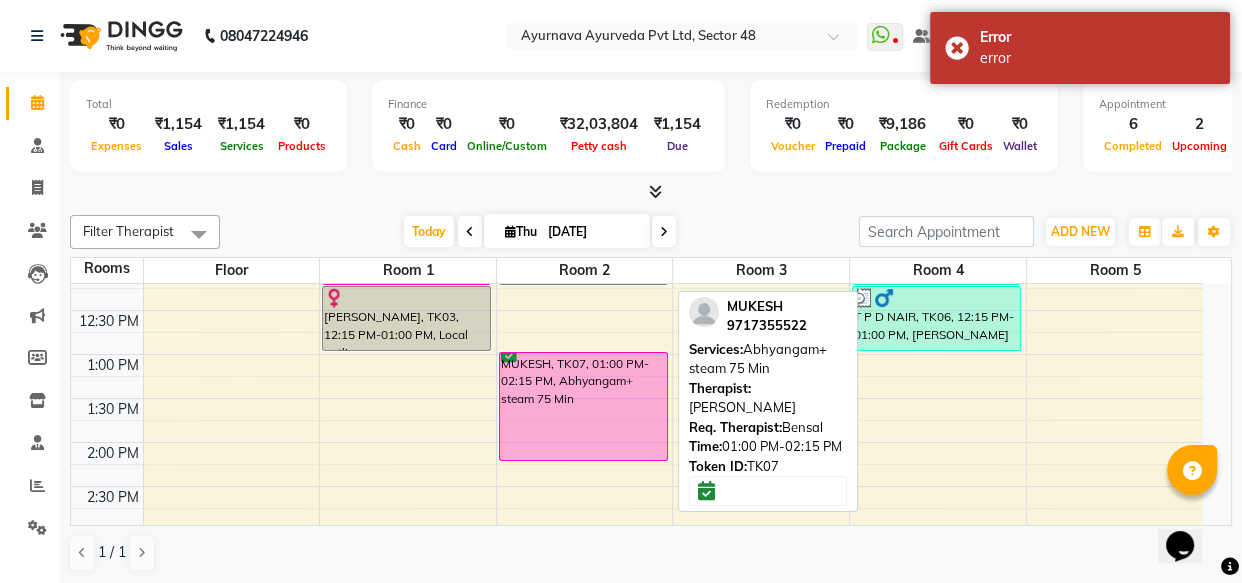 select on "6" 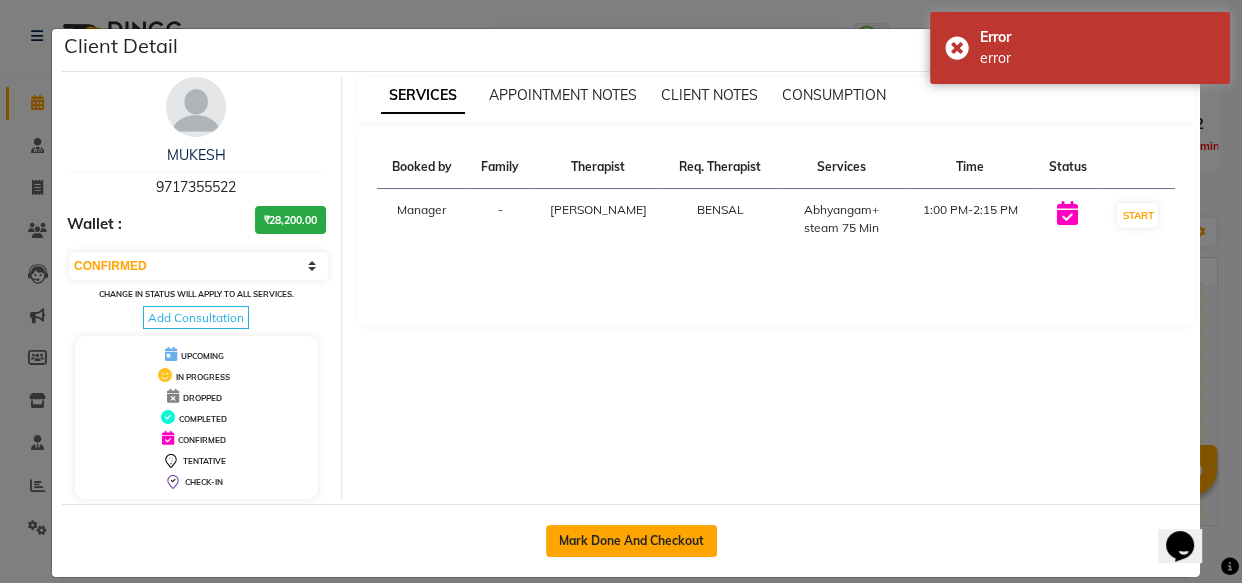 click on "Mark Done And Checkout" 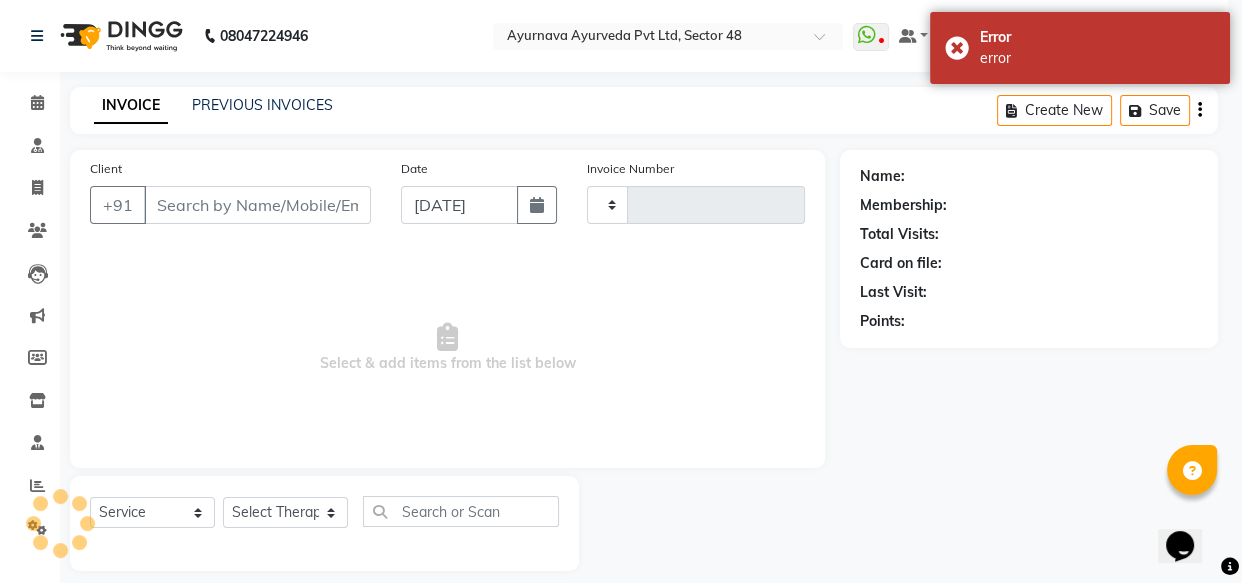 type on "0902" 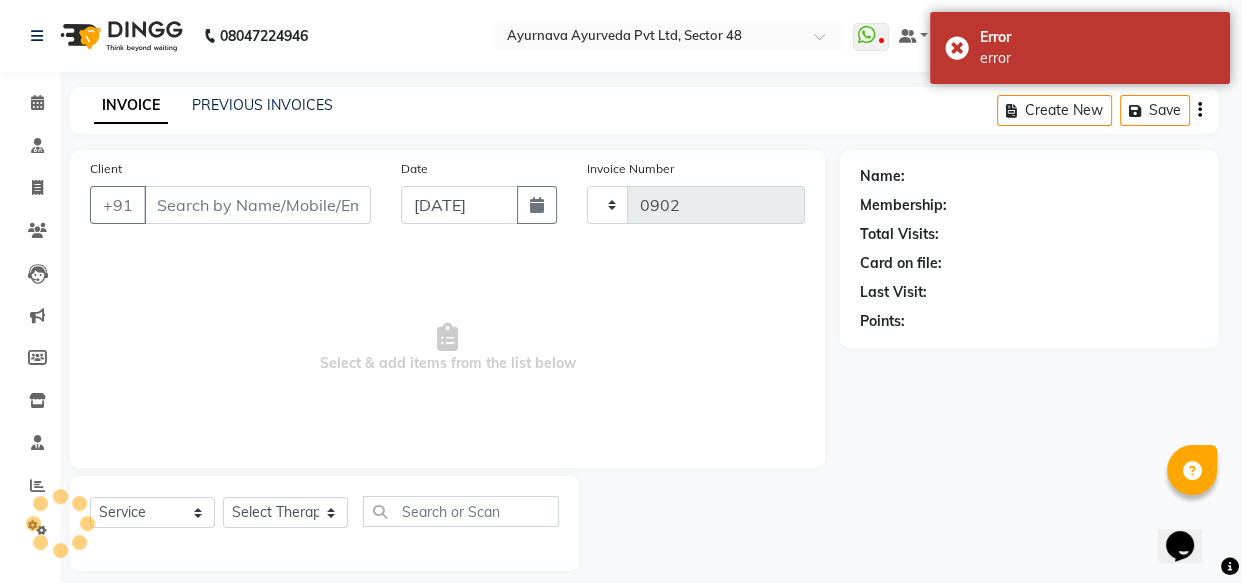 select on "5546" 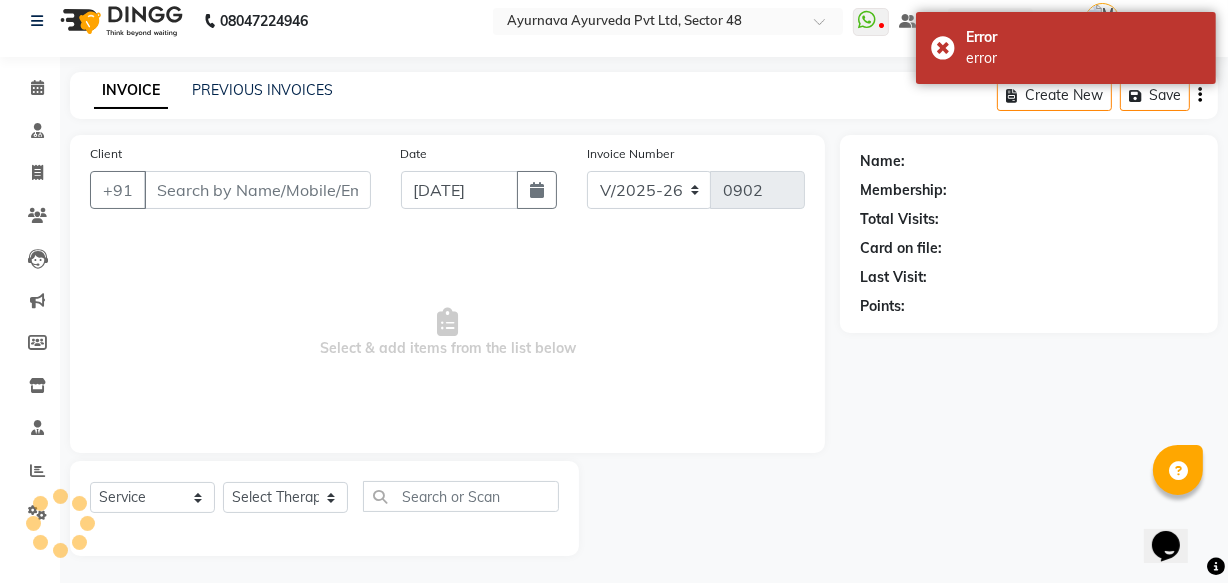 type on "9717355522" 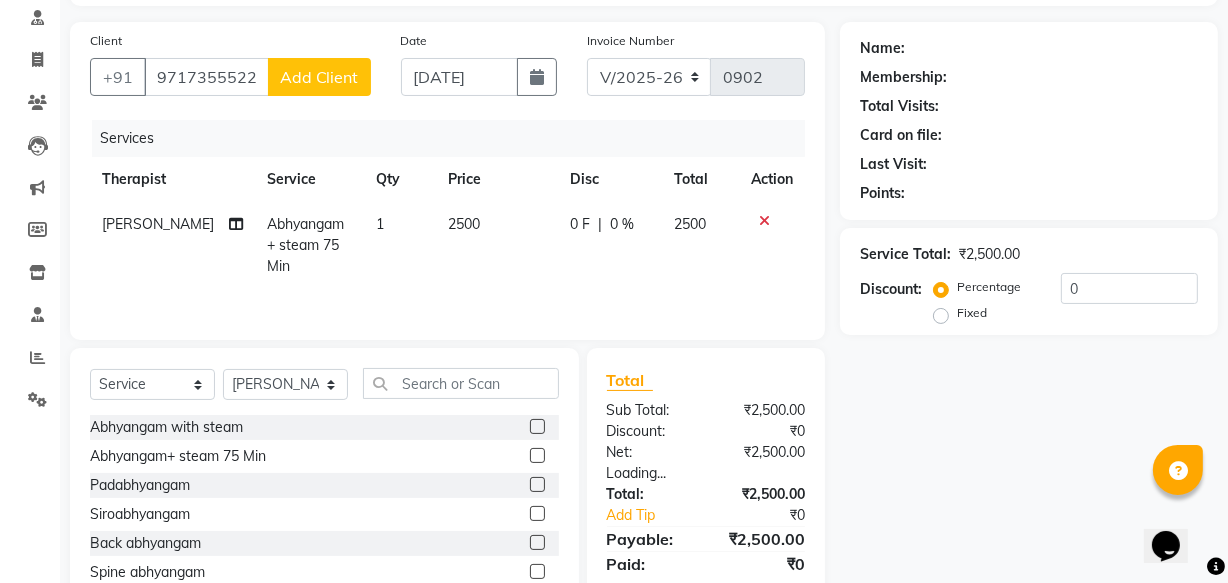 scroll, scrollTop: 0, scrollLeft: 0, axis: both 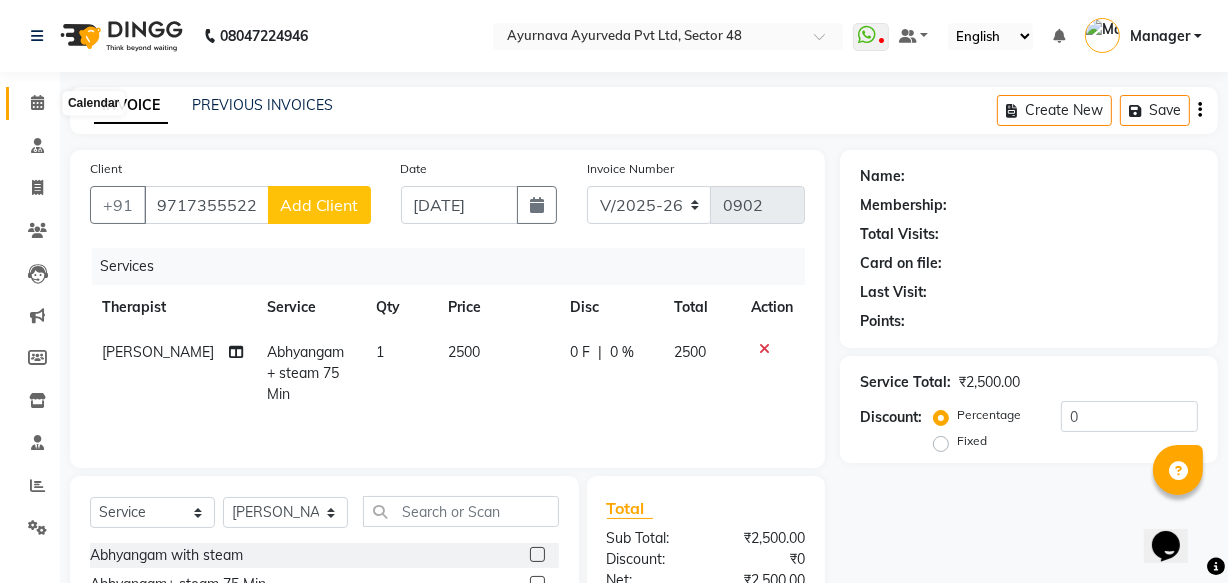 click 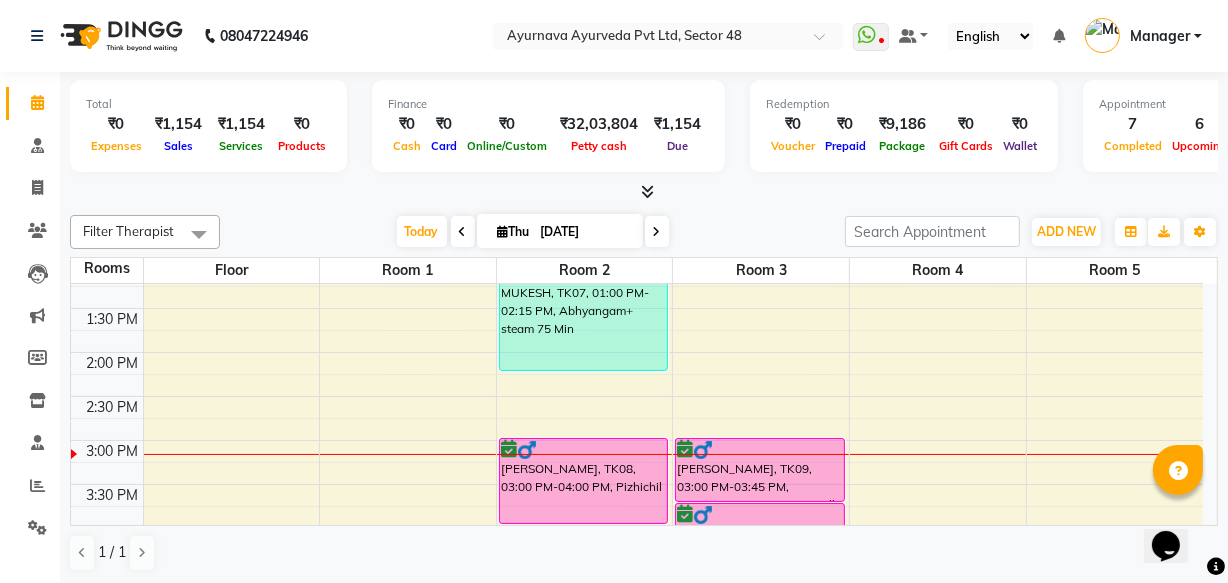 scroll, scrollTop: 636, scrollLeft: 0, axis: vertical 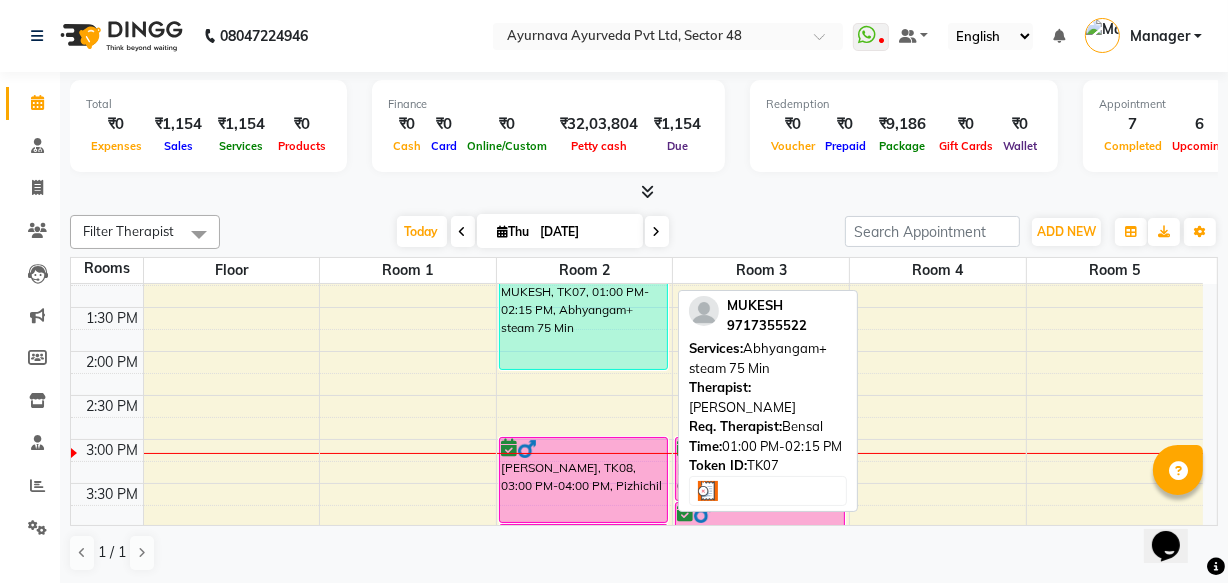 click on "MUKESH, TK07, 01:00 PM-02:15 PM, Abhyangam+ steam 75 Min" at bounding box center [583, 315] 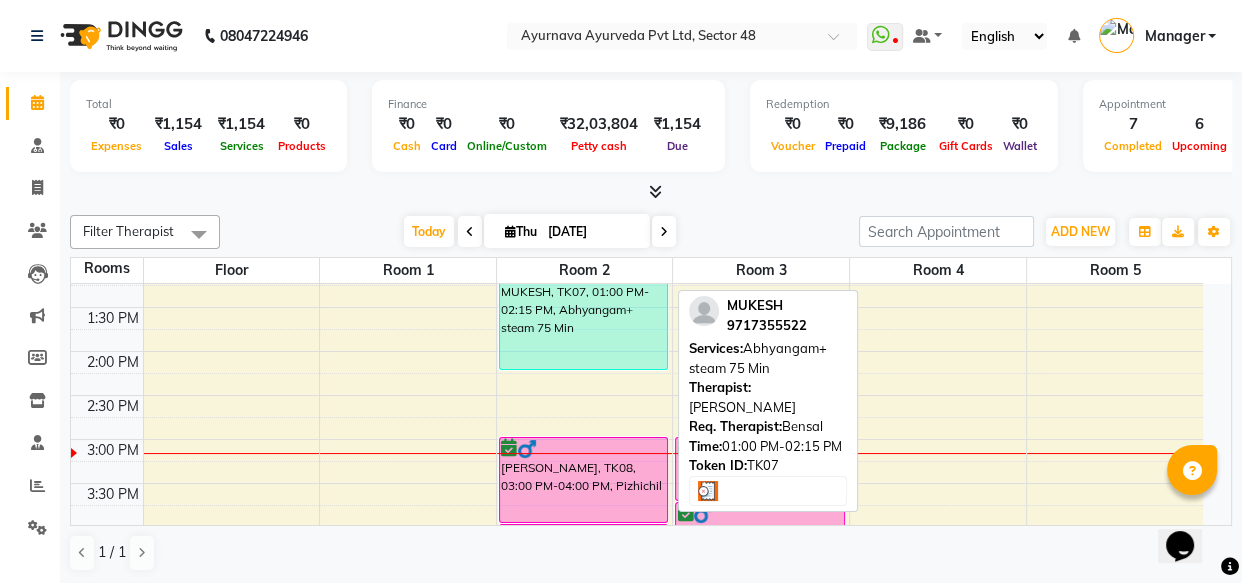select on "3" 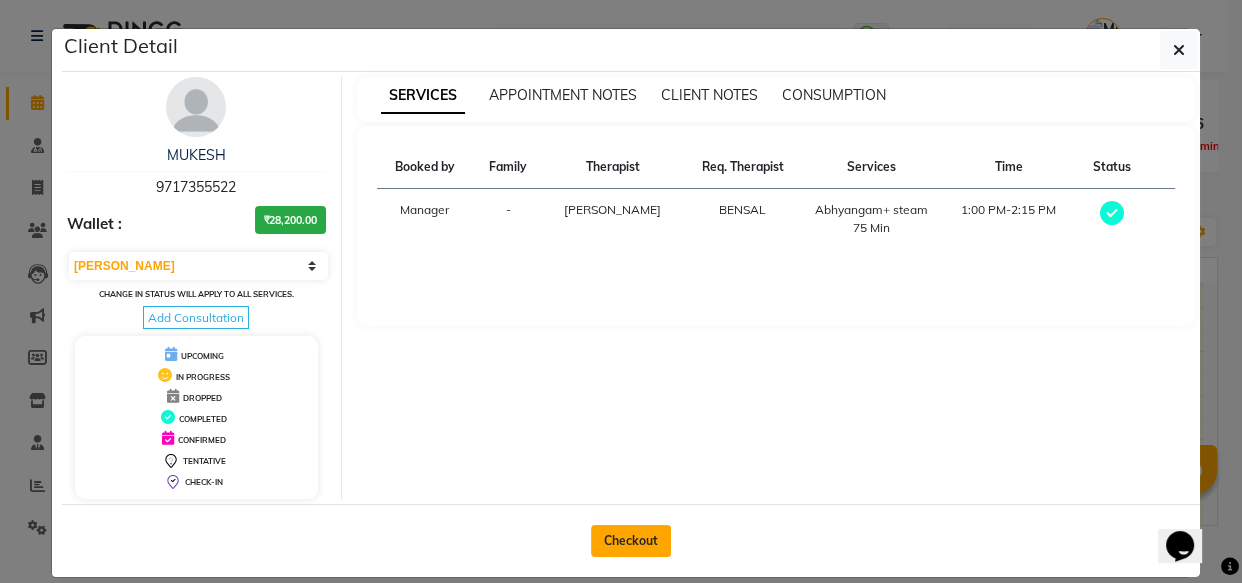 click on "Checkout" 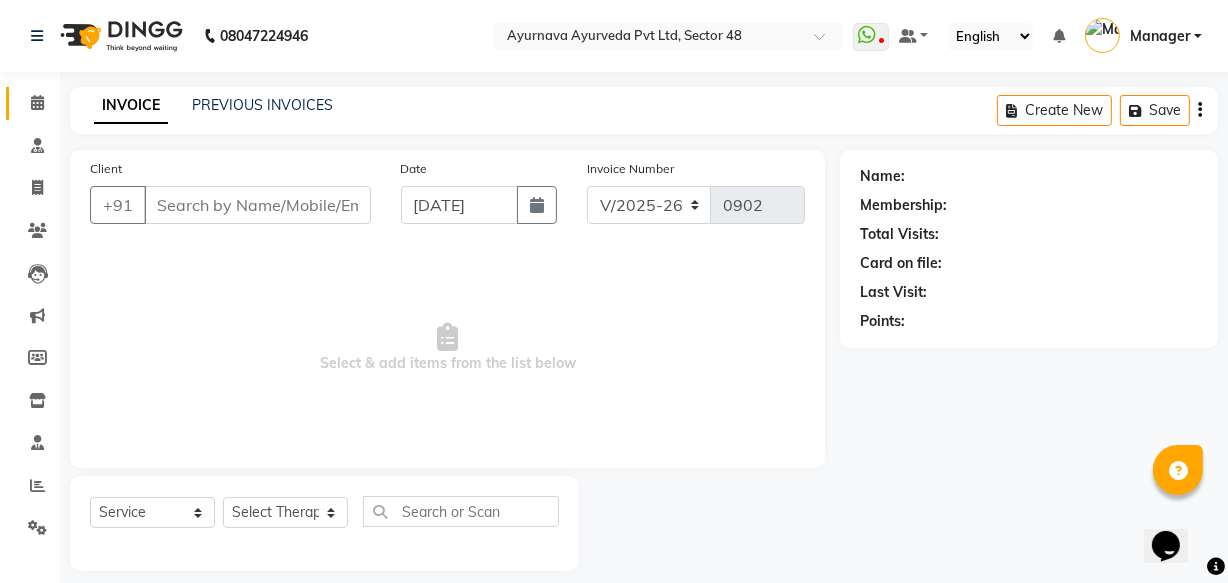 type on "9717355522" 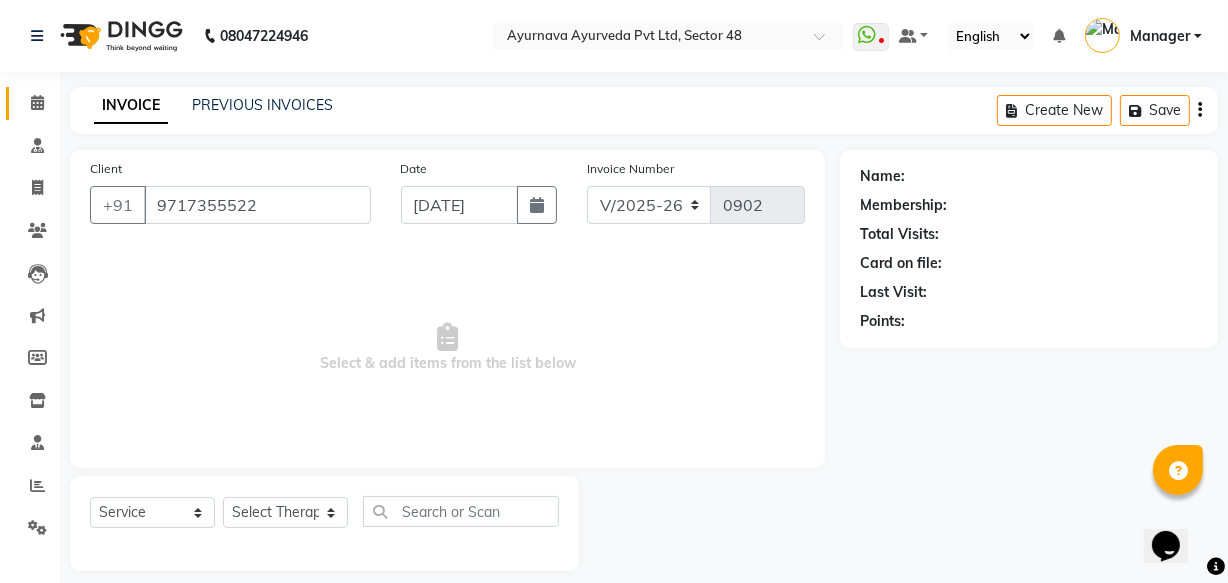 select on "76623" 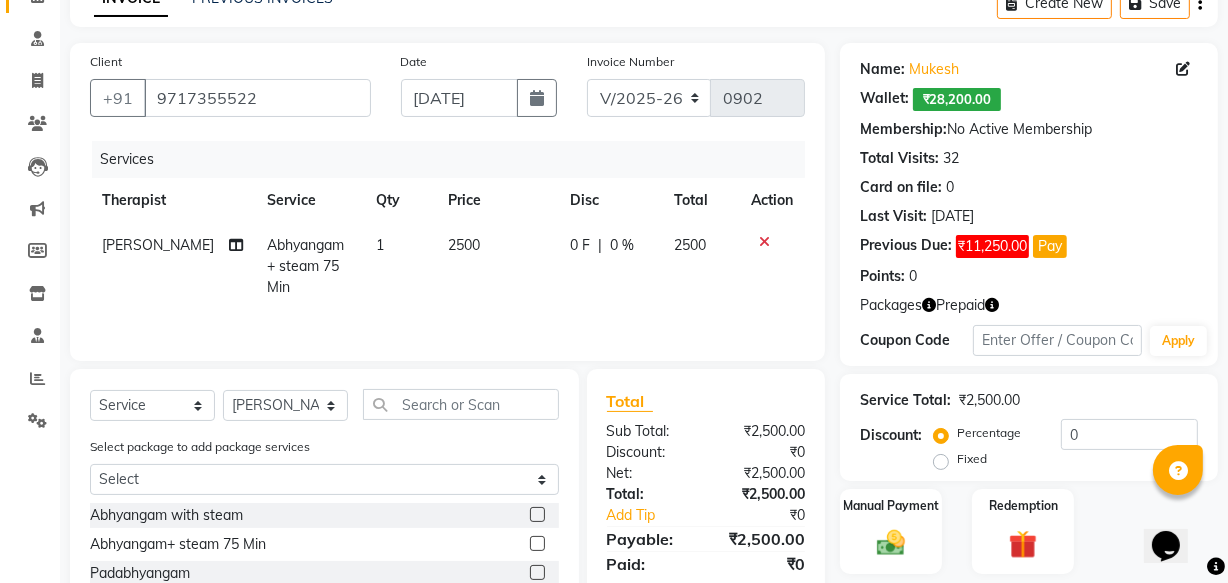 scroll, scrollTop: 272, scrollLeft: 0, axis: vertical 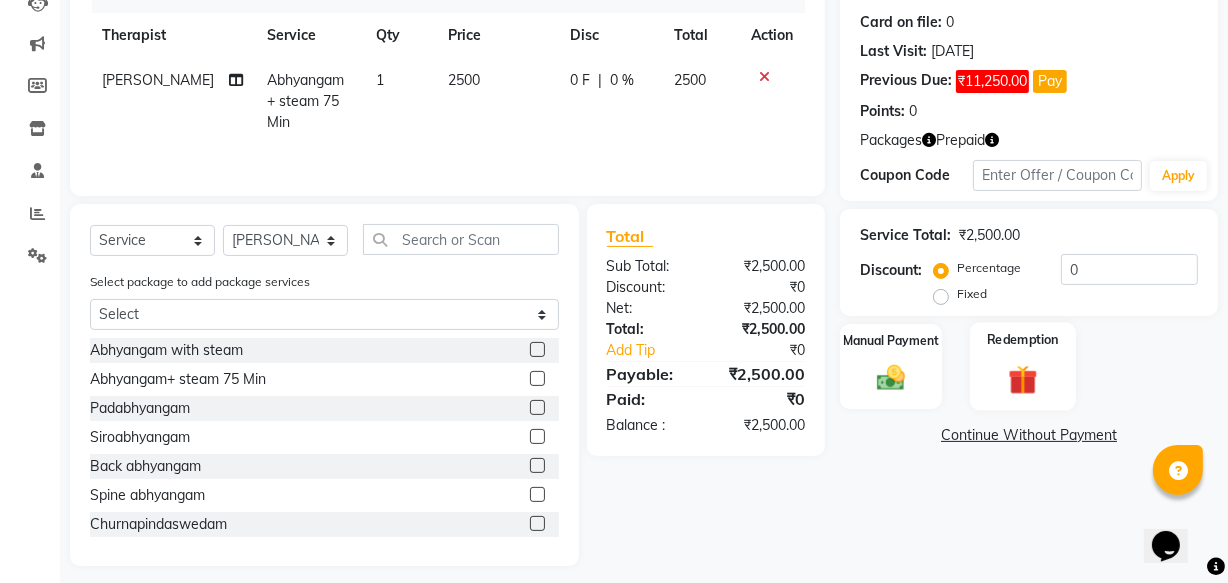 click 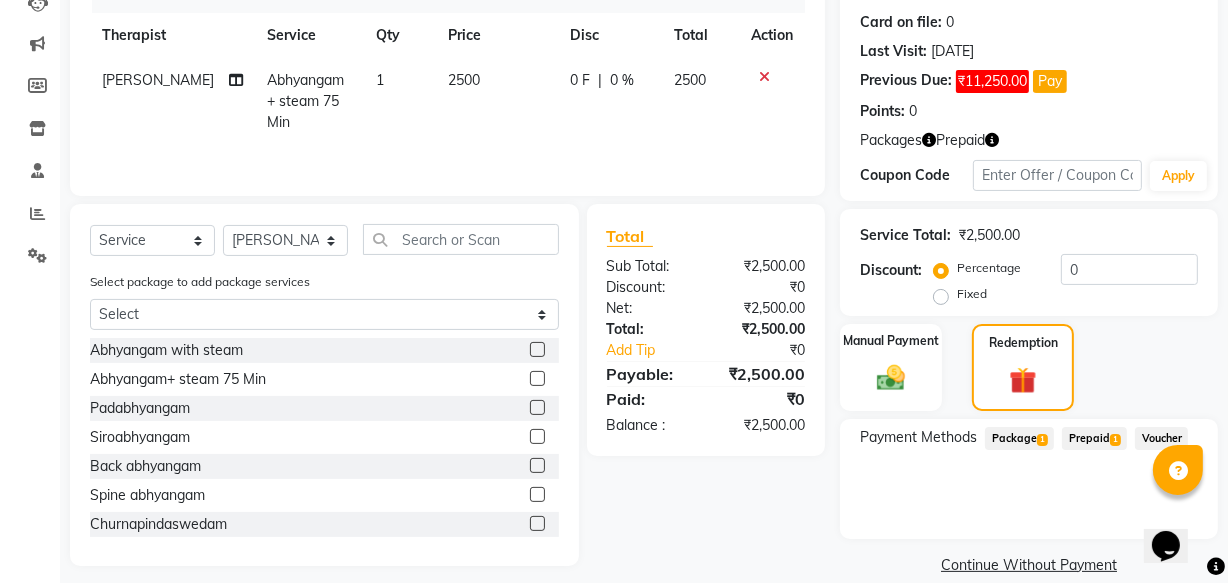 click on "Prepaid  1" 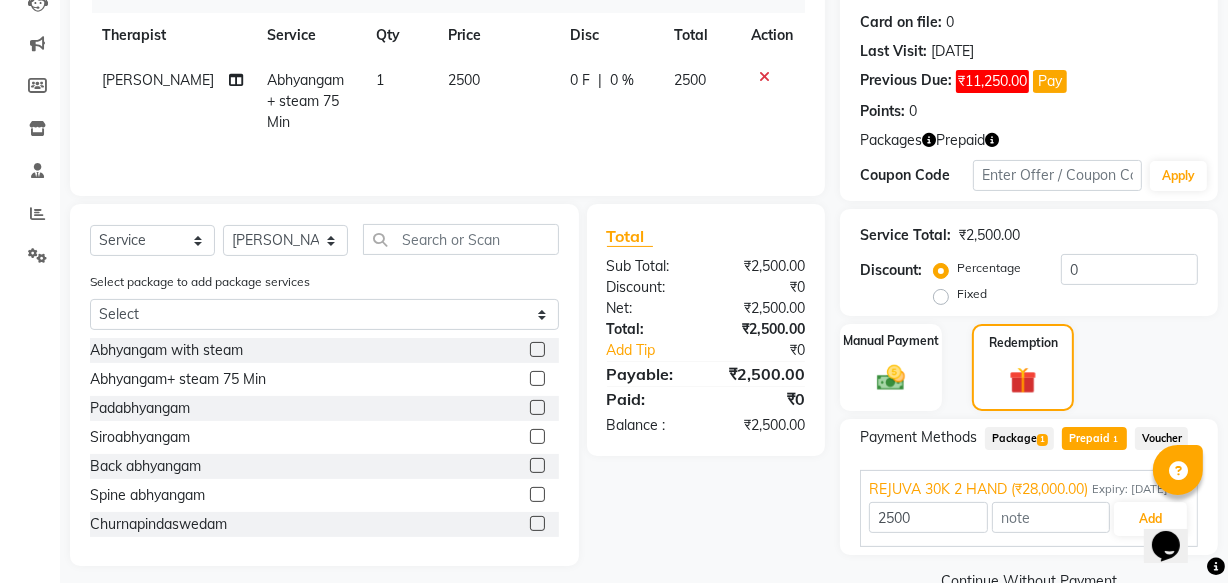 click on "Package  1" 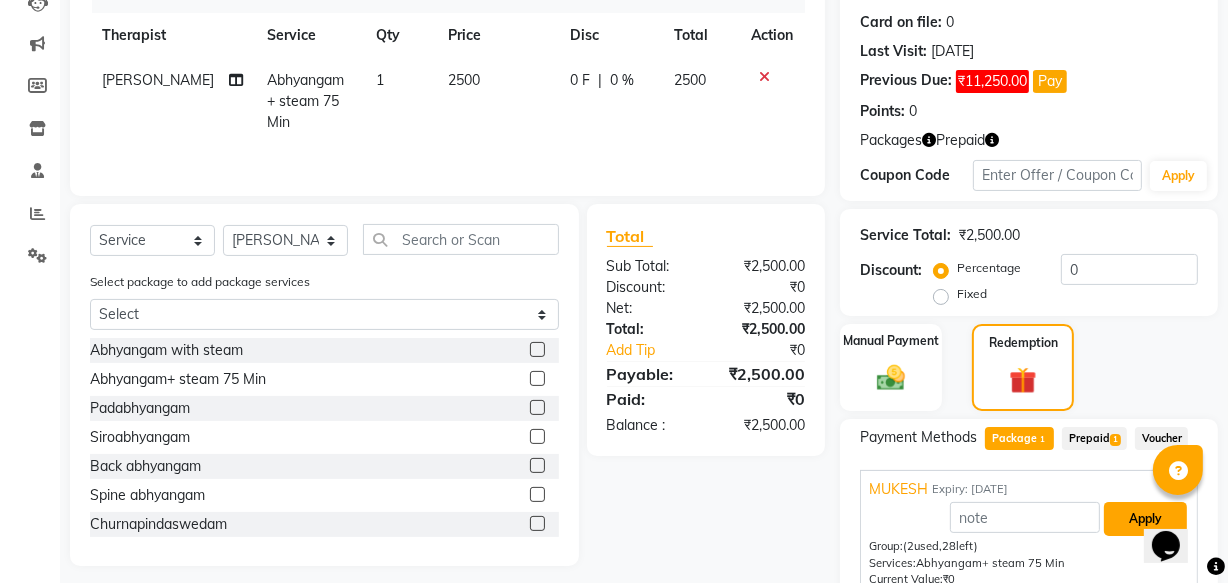 click on "Apply" at bounding box center (1145, 519) 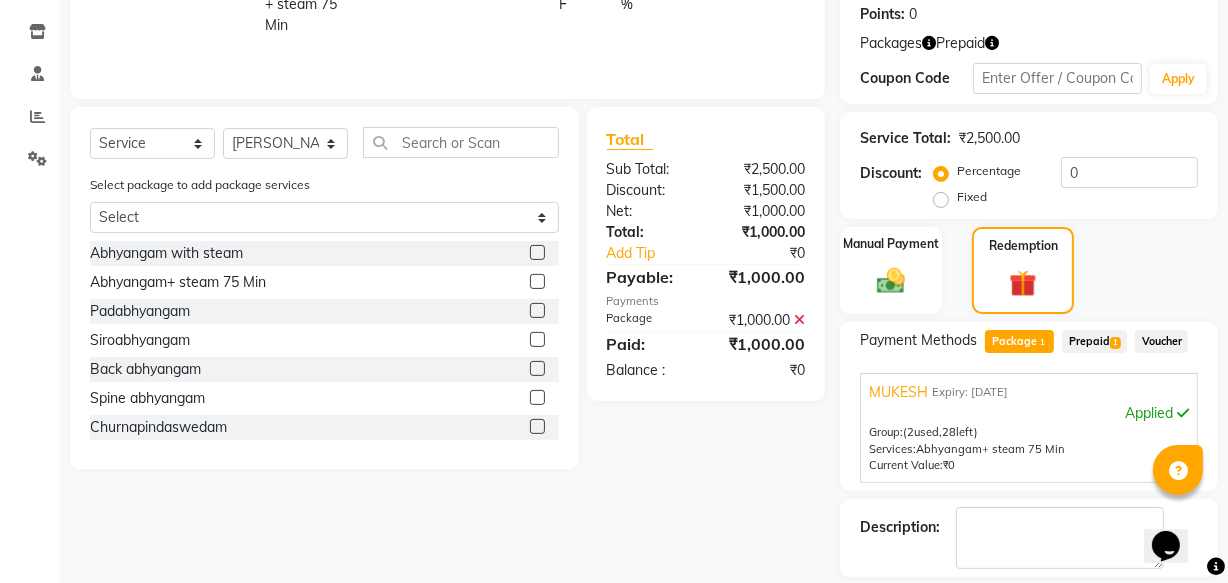 scroll, scrollTop: 460, scrollLeft: 0, axis: vertical 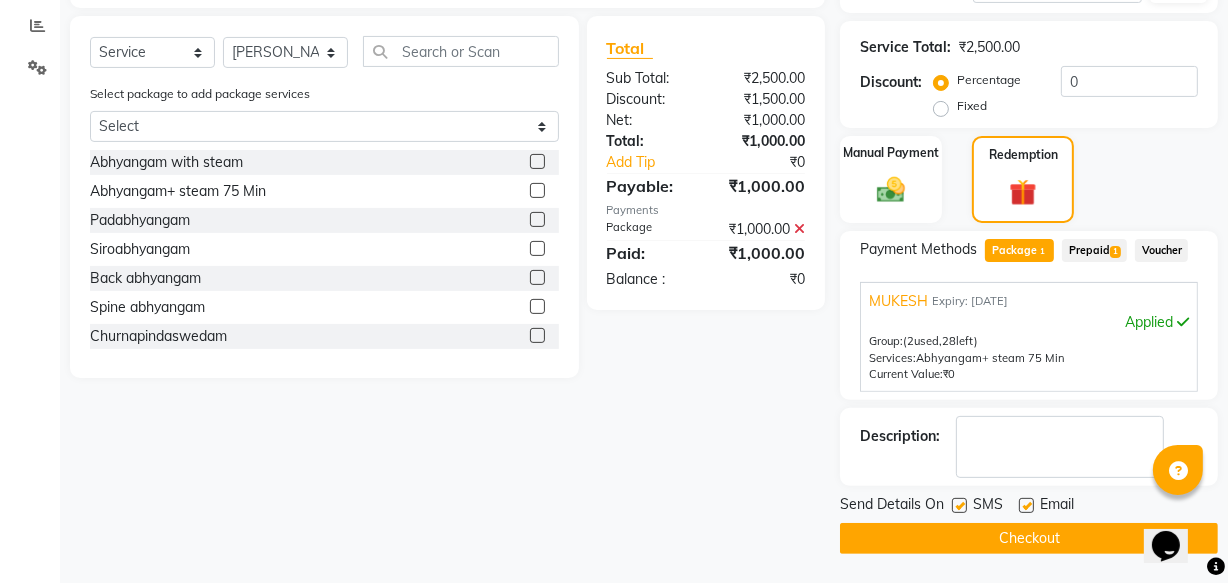 click on "SMS" 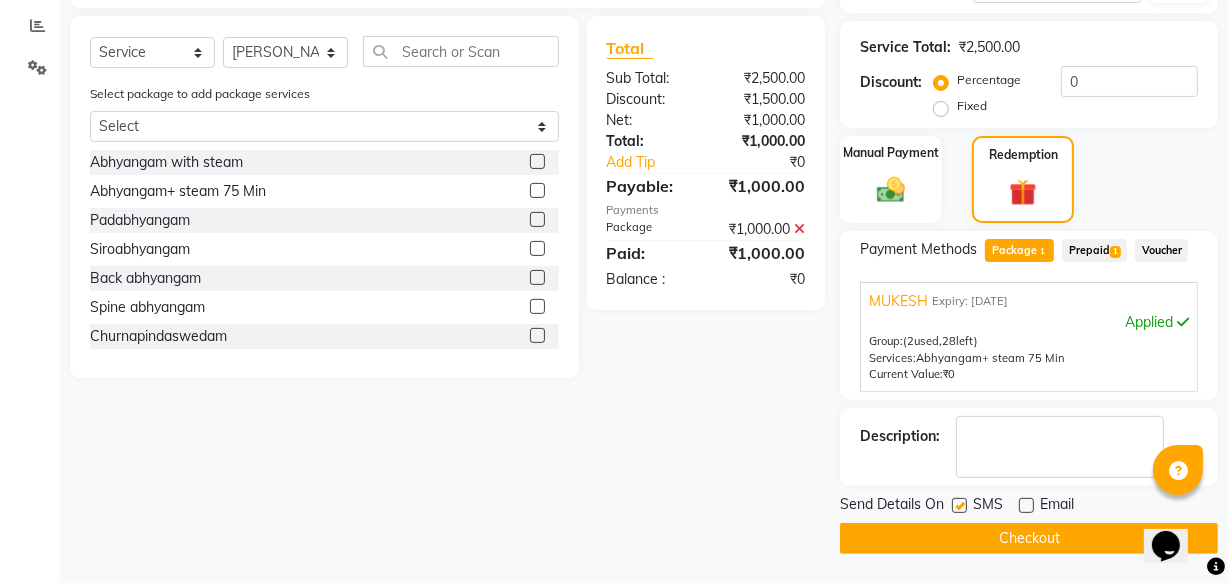 drag, startPoint x: 960, startPoint y: 502, endPoint x: 968, endPoint y: 526, distance: 25.298222 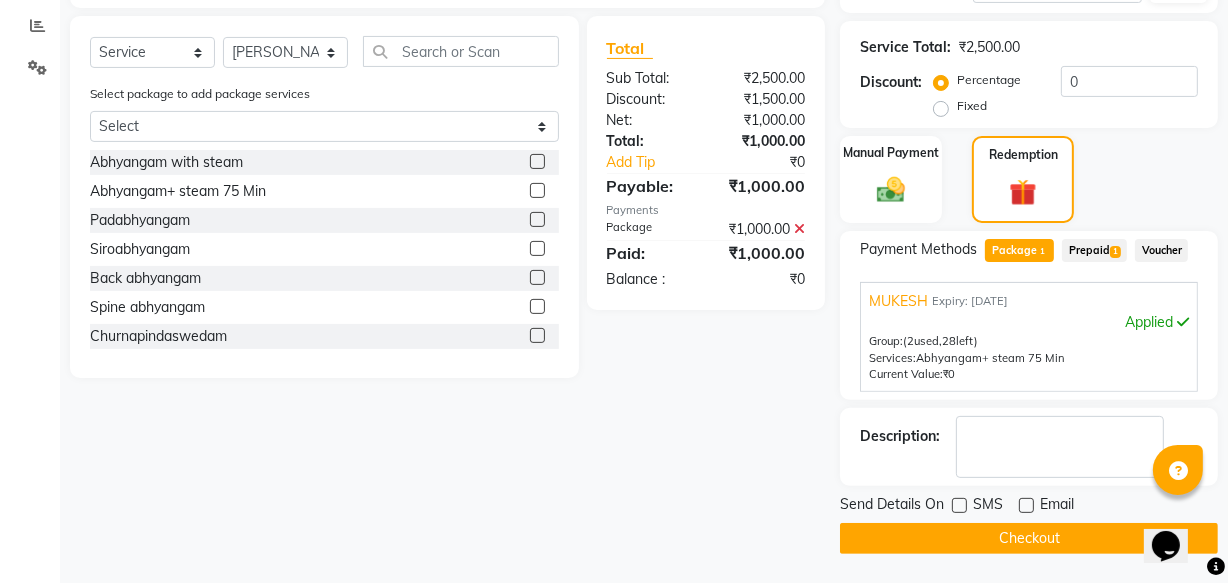 click on "Checkout" 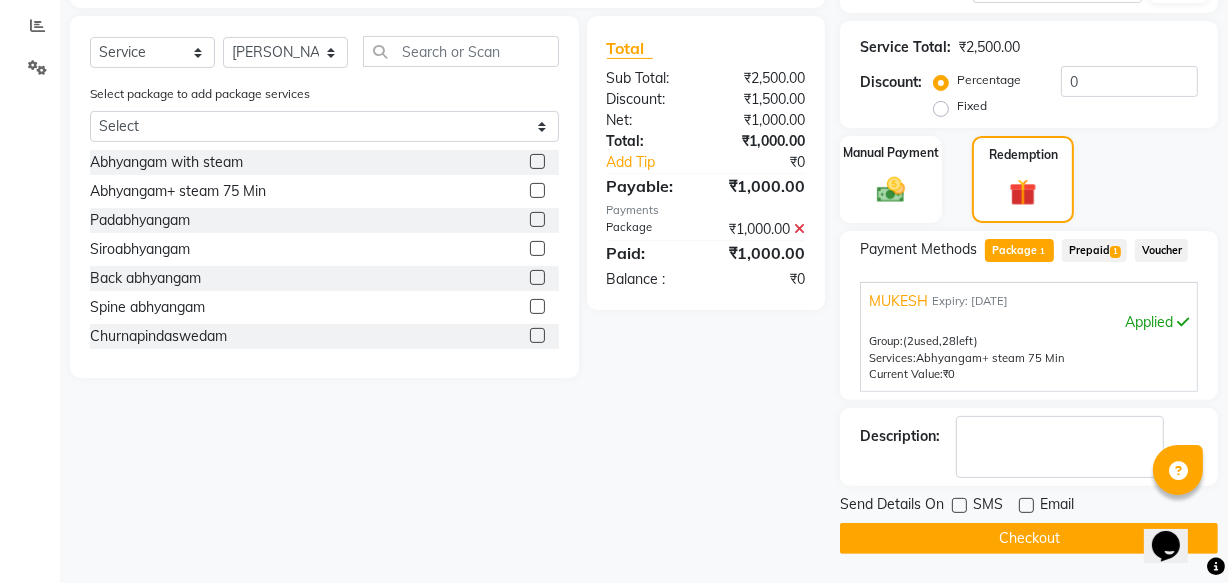 click on "Checkout" 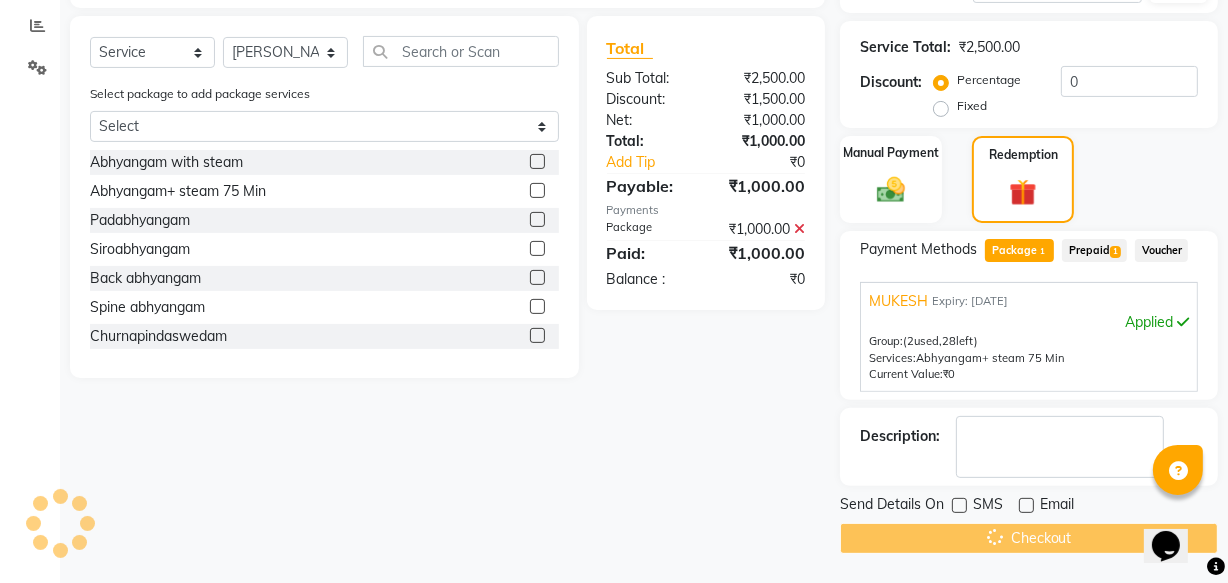 click on "Checkout" 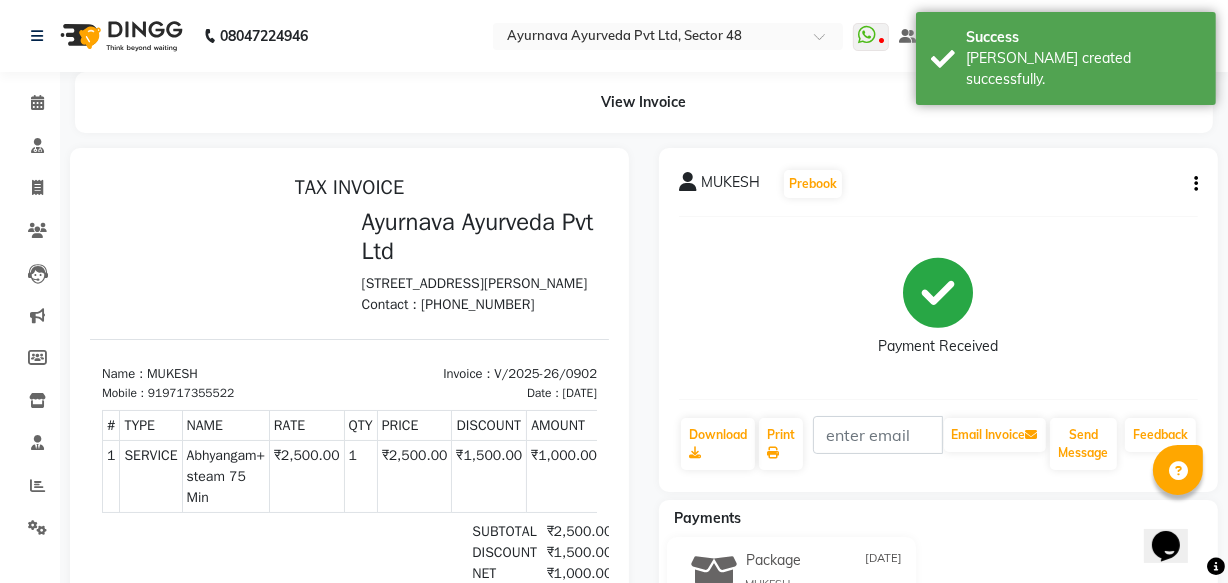 scroll, scrollTop: 0, scrollLeft: 0, axis: both 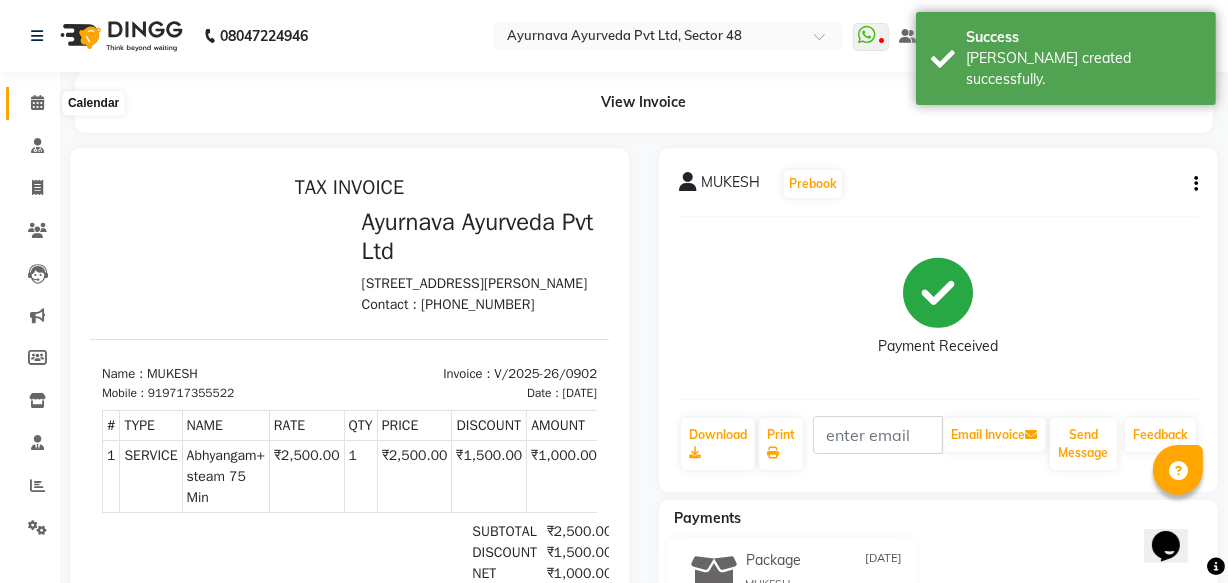 click 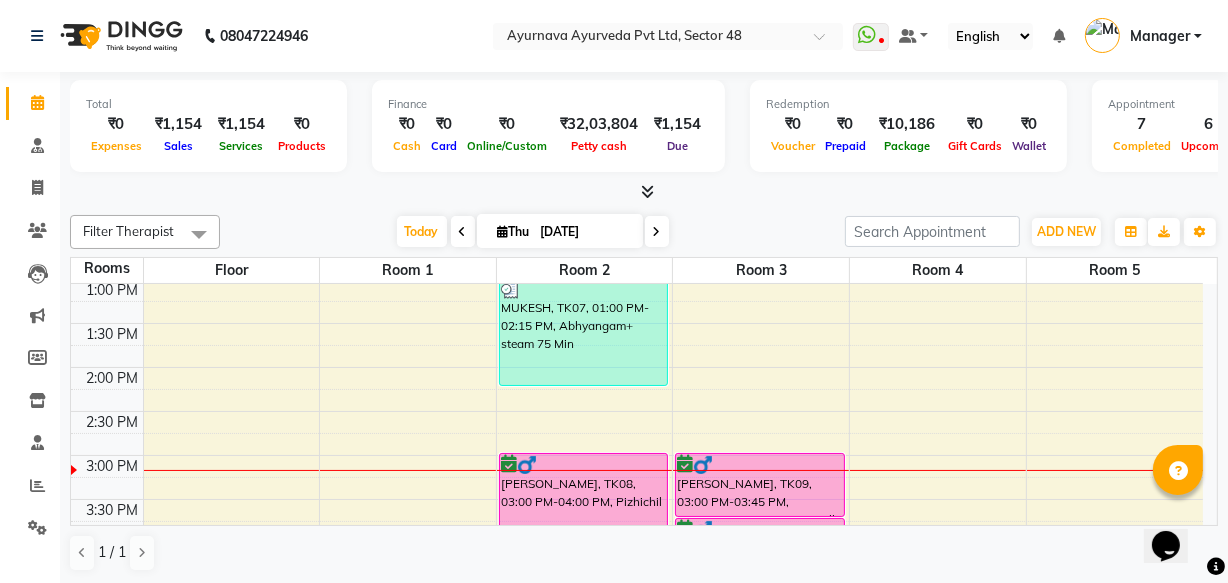 scroll, scrollTop: 454, scrollLeft: 0, axis: vertical 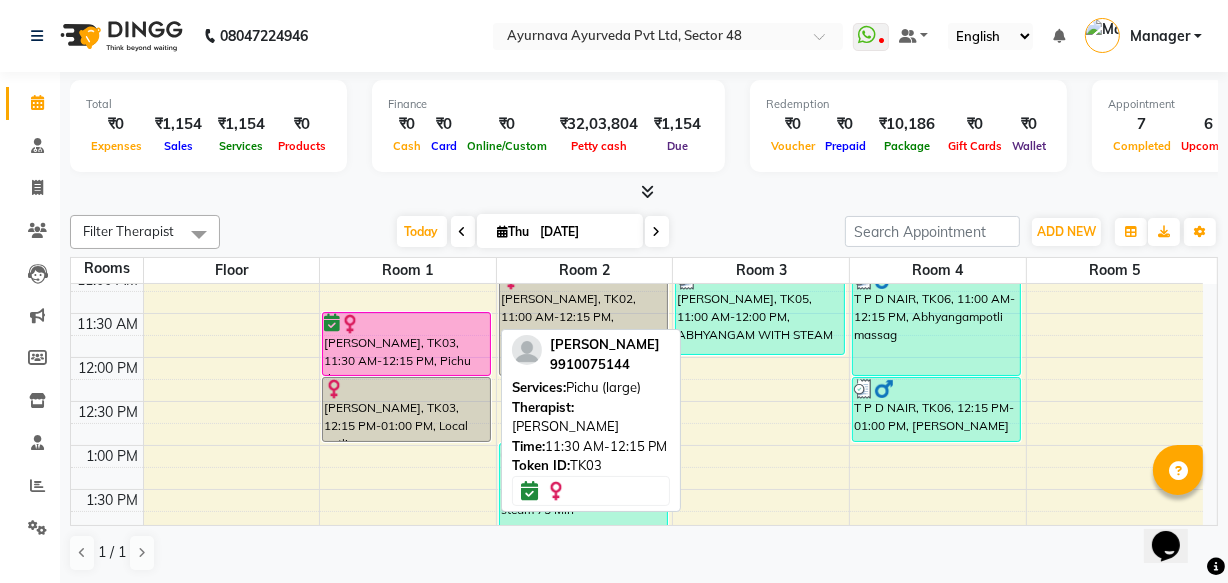click on "[PERSON_NAME], TK03, 11:30 AM-12:15 PM, Pichu (large)" at bounding box center (406, 344) 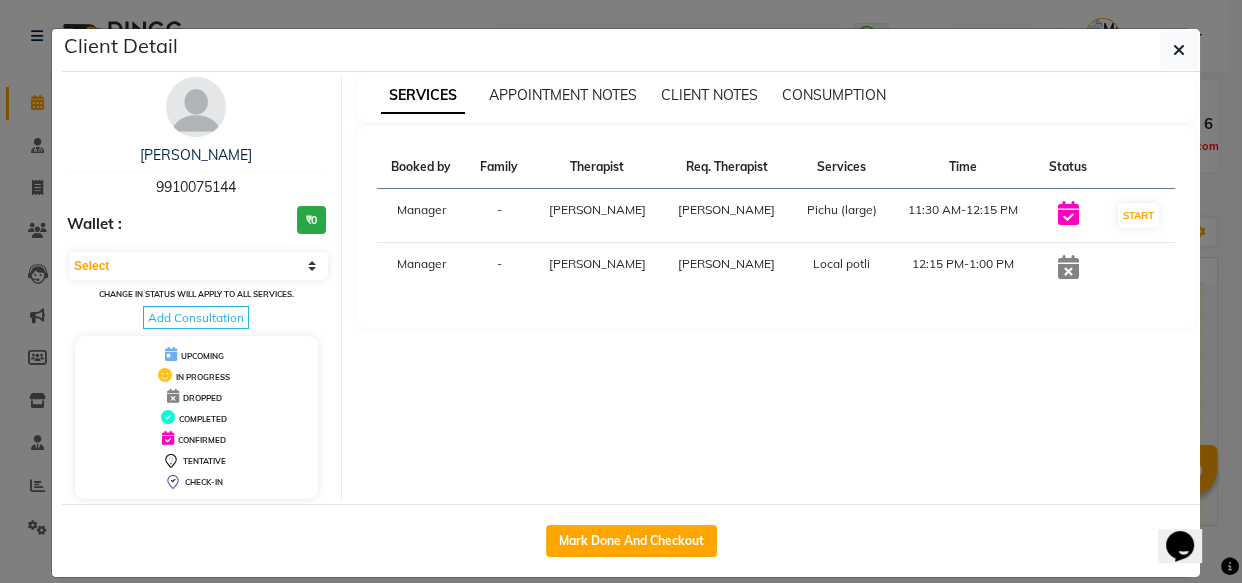 click on "Client Detail  [PERSON_NAME]   9910075144 Wallet : ₹0 Select IN SERVICE CONFIRMED TENTATIVE CHECK IN MARK DONE DROPPED UPCOMING Change in status will apply to all services. Add Consultation UPCOMING IN PROGRESS DROPPED COMPLETED CONFIRMED TENTATIVE CHECK-IN SERVICES APPOINTMENT NOTES CLIENT NOTES CONSUMPTION Booked by Family Therapist Req. Therapist Services Time Status  Manager  - [PERSON_NAME] [PERSON_NAME]  Pichu (large)   11:30 AM-12:15 PM   START   Manager  - [PERSON_NAME] [PERSON_NAME]  Local potli   12:15 PM-1:00 PM   Mark Done And Checkout" 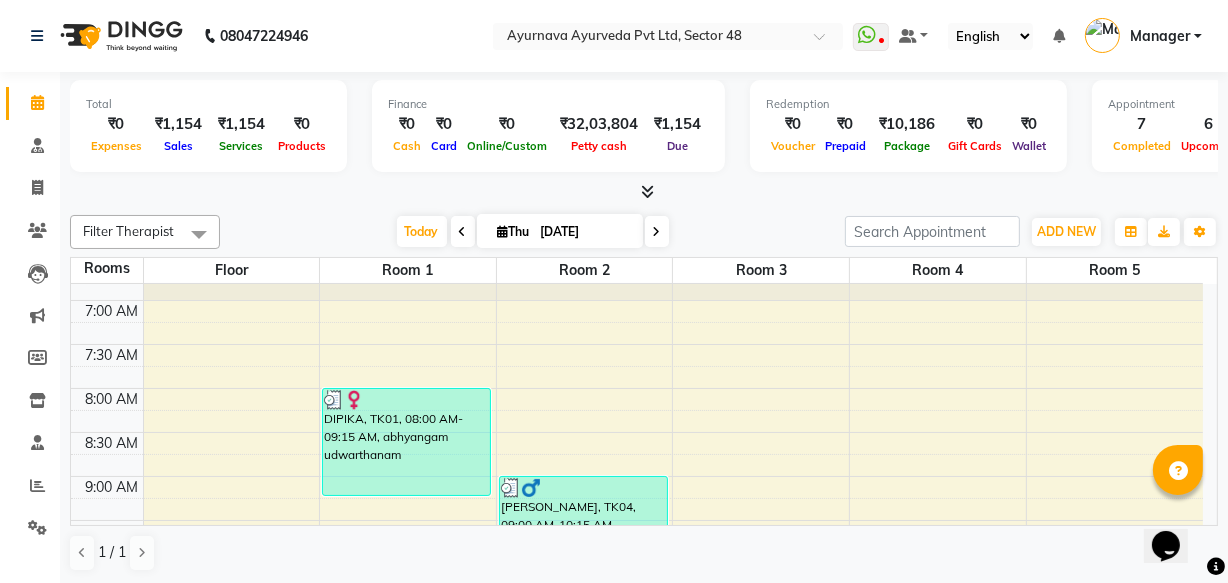 scroll, scrollTop: 0, scrollLeft: 0, axis: both 